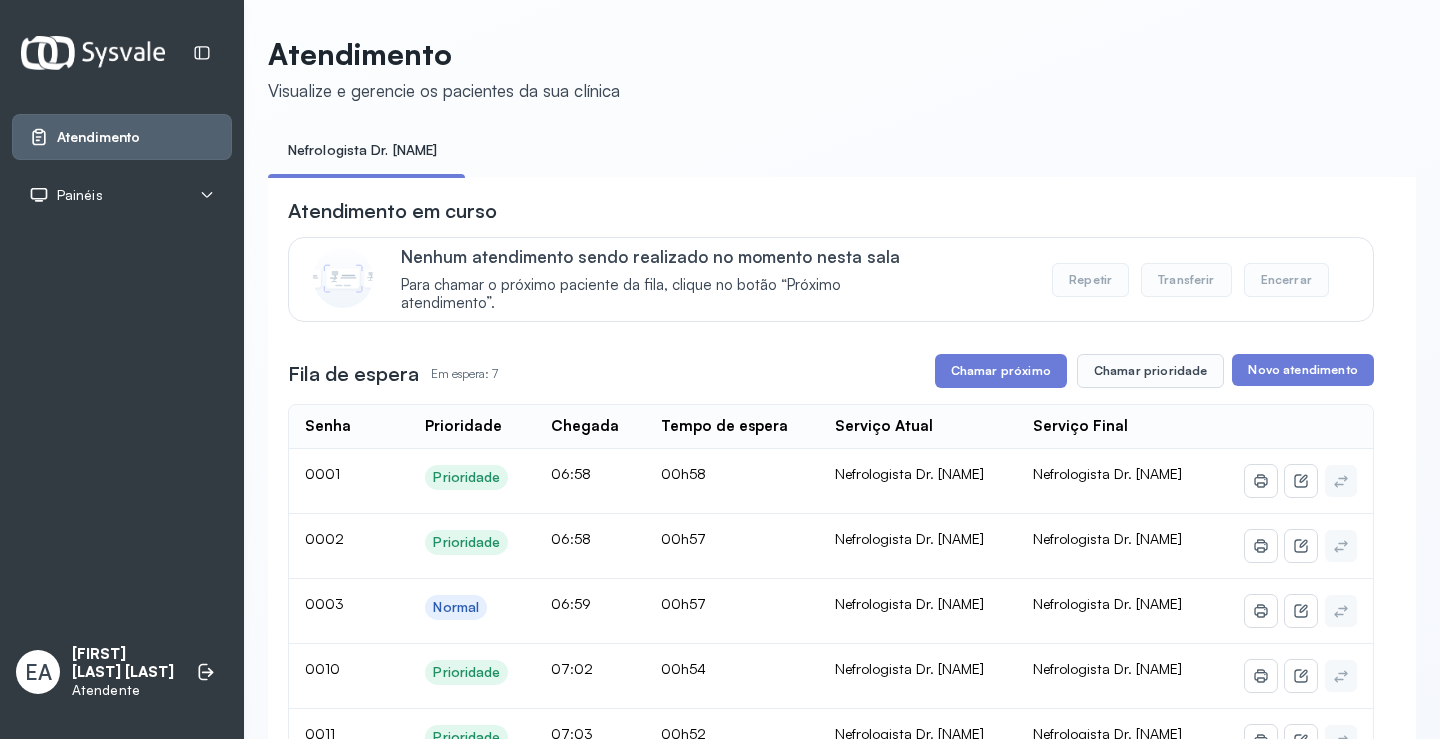 scroll, scrollTop: 0, scrollLeft: 0, axis: both 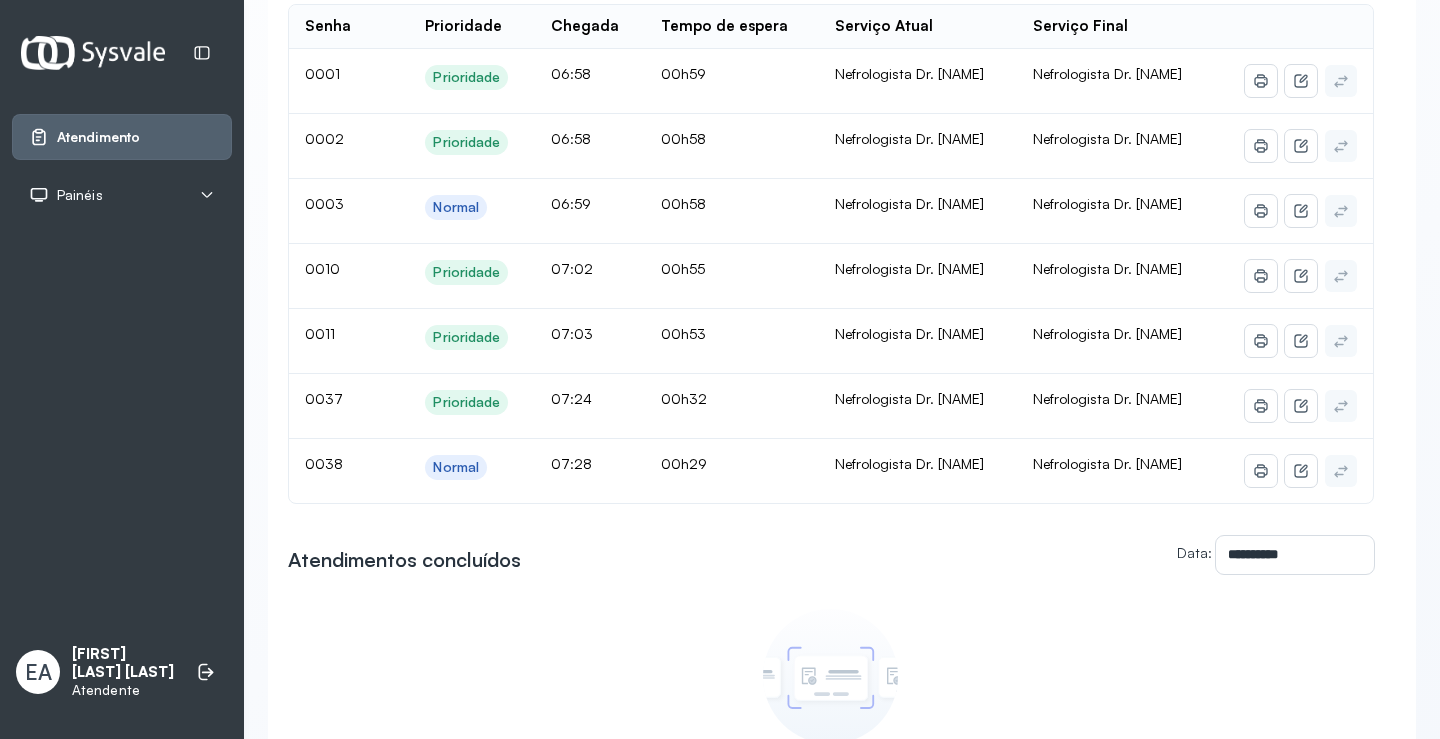 drag, startPoint x: 1008, startPoint y: 66, endPoint x: 1167, endPoint y: 476, distance: 439.75107 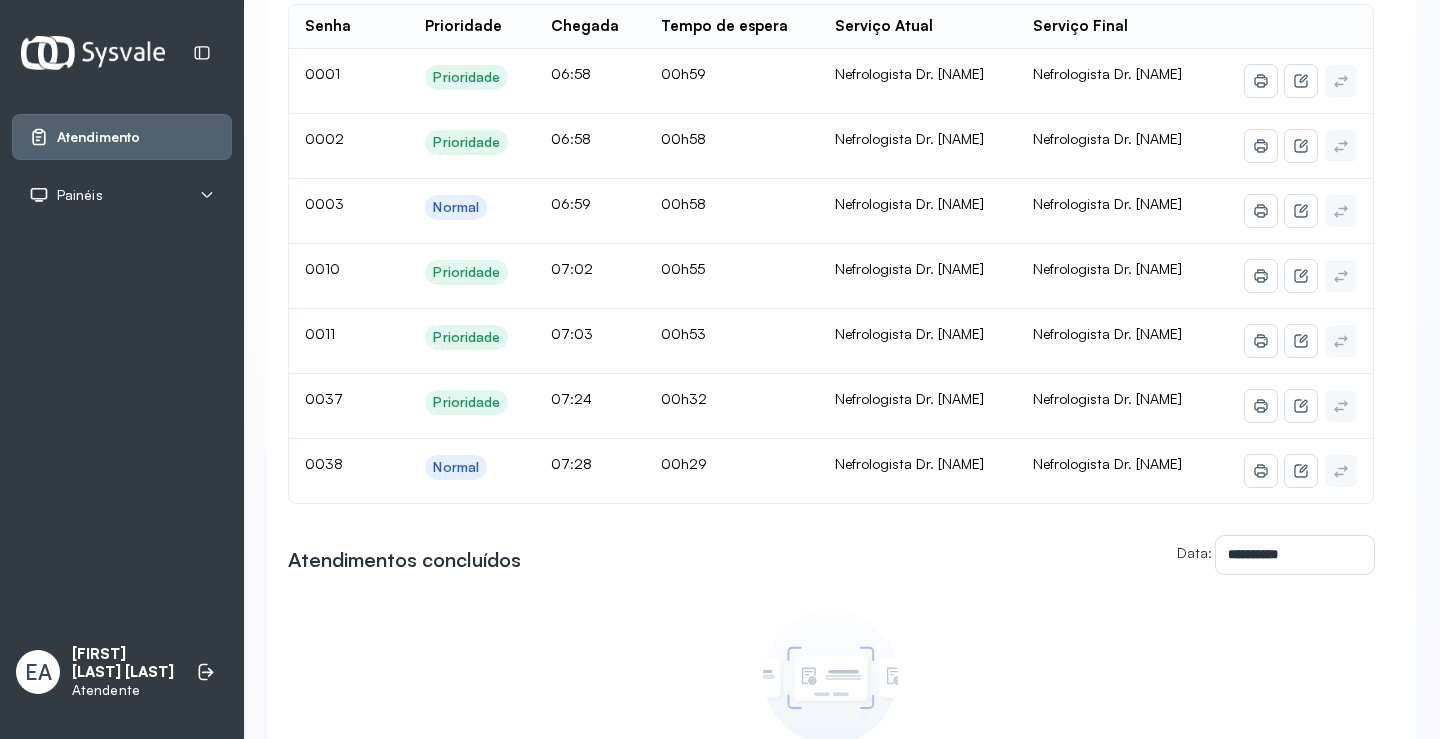 click on "Senha Prioridade Chegada Tempo de espera Serviço Atual Serviço Final 0001 Prioridade 06:58 00h59 Nefrologista Dr. [NAME] Nefrologista Dr. [NAME] 0002 Prioridade 06:58 00h58 Nefrologista Dr. [NAME] Nefrologista Dr. [NAME] 0003 Normal 06:59 00h58 Nefrologista Dr. [NAME] Nefrologista Dr. [NAME] 0010 Prioridade 07:02 00h55 Nefrologista Dr. [NAME] Nefrologista Dr. [NAME] 0011 Prioridade 07:03 00h53 Nefrologista Dr. [NAME] Nefrologista Dr. [NAME] 0037 Prioridade 07:24 00h32 Nefrologista Dr. [NAME] Nefrologista Dr. [NAME] 0038 Normal 07:28 00h29 Nefrologista Dr. [NAME] Nefrologista Dr. [NAME]" at bounding box center [831, 254] 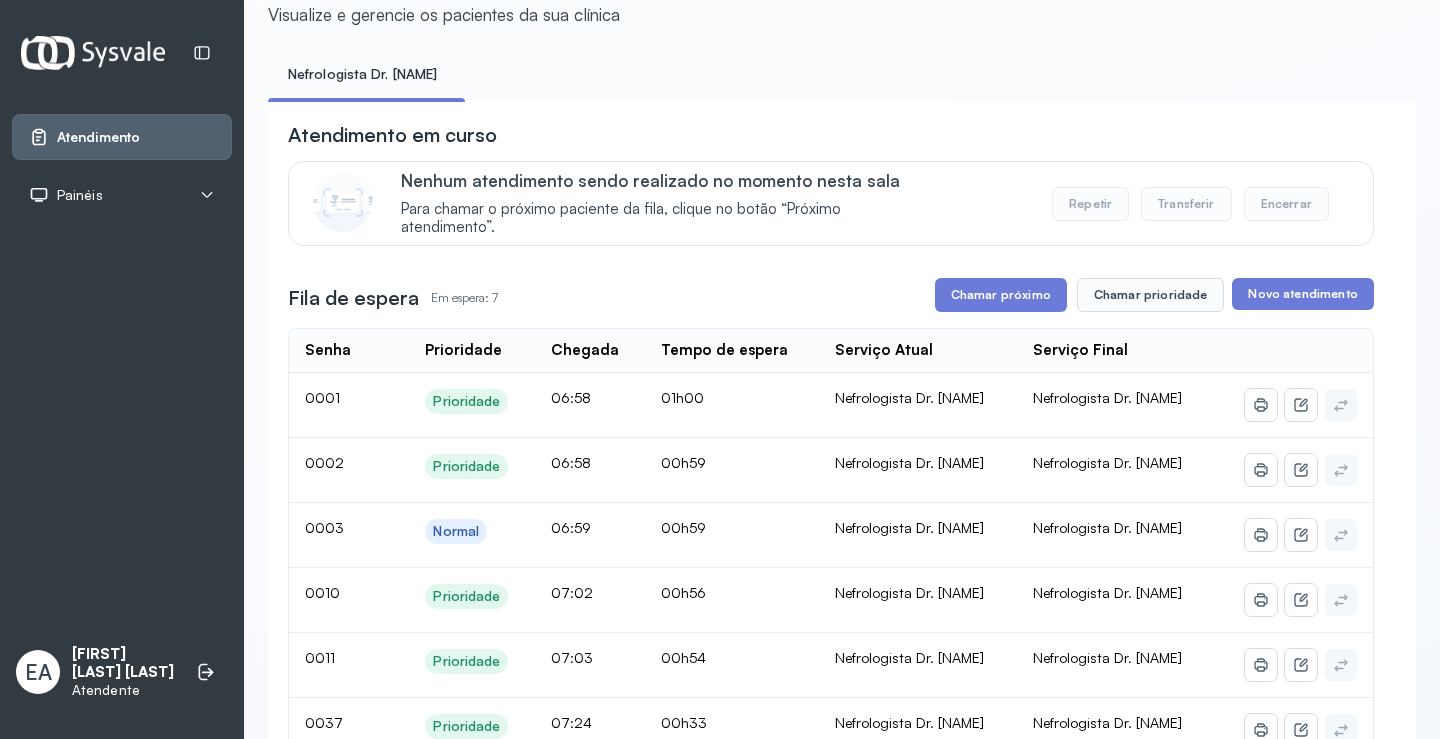 scroll, scrollTop: 0, scrollLeft: 0, axis: both 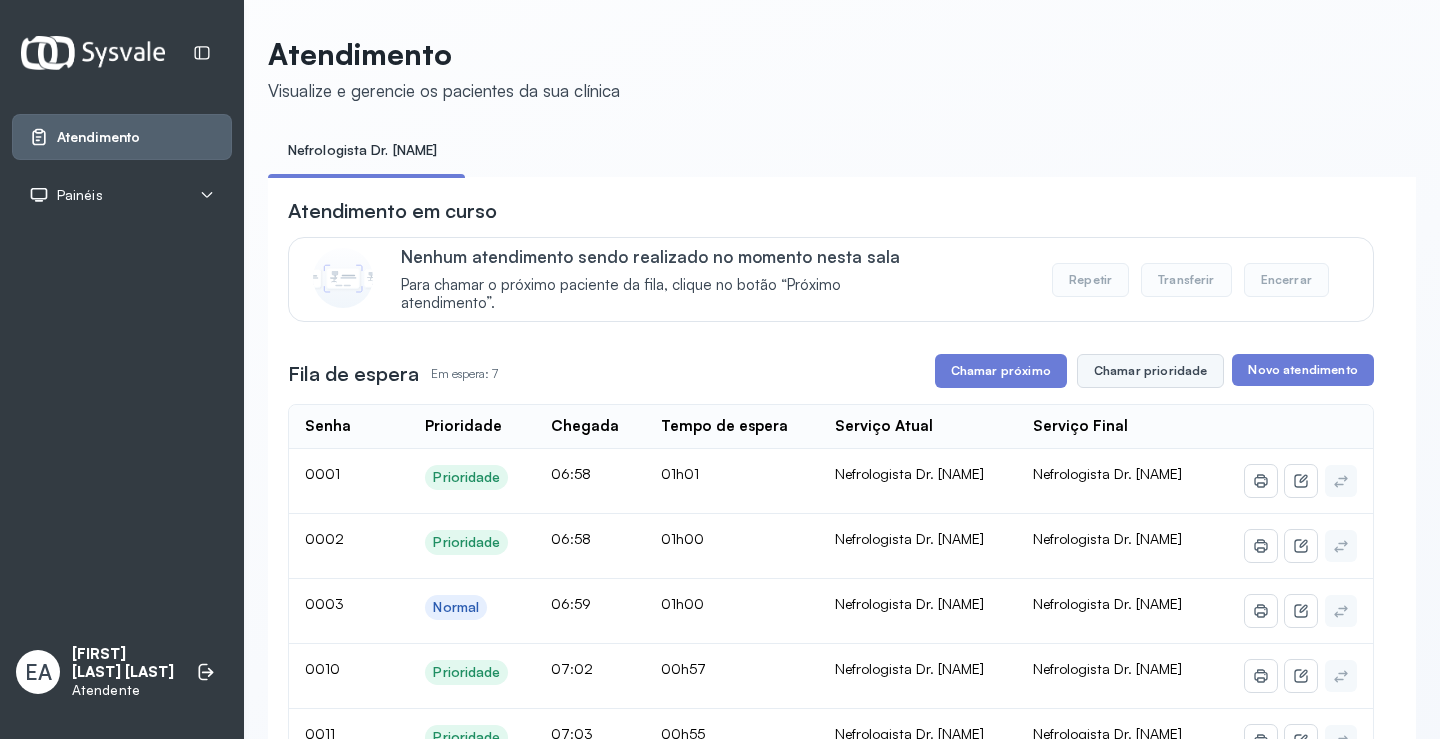 click on "Chamar prioridade" at bounding box center [1151, 371] 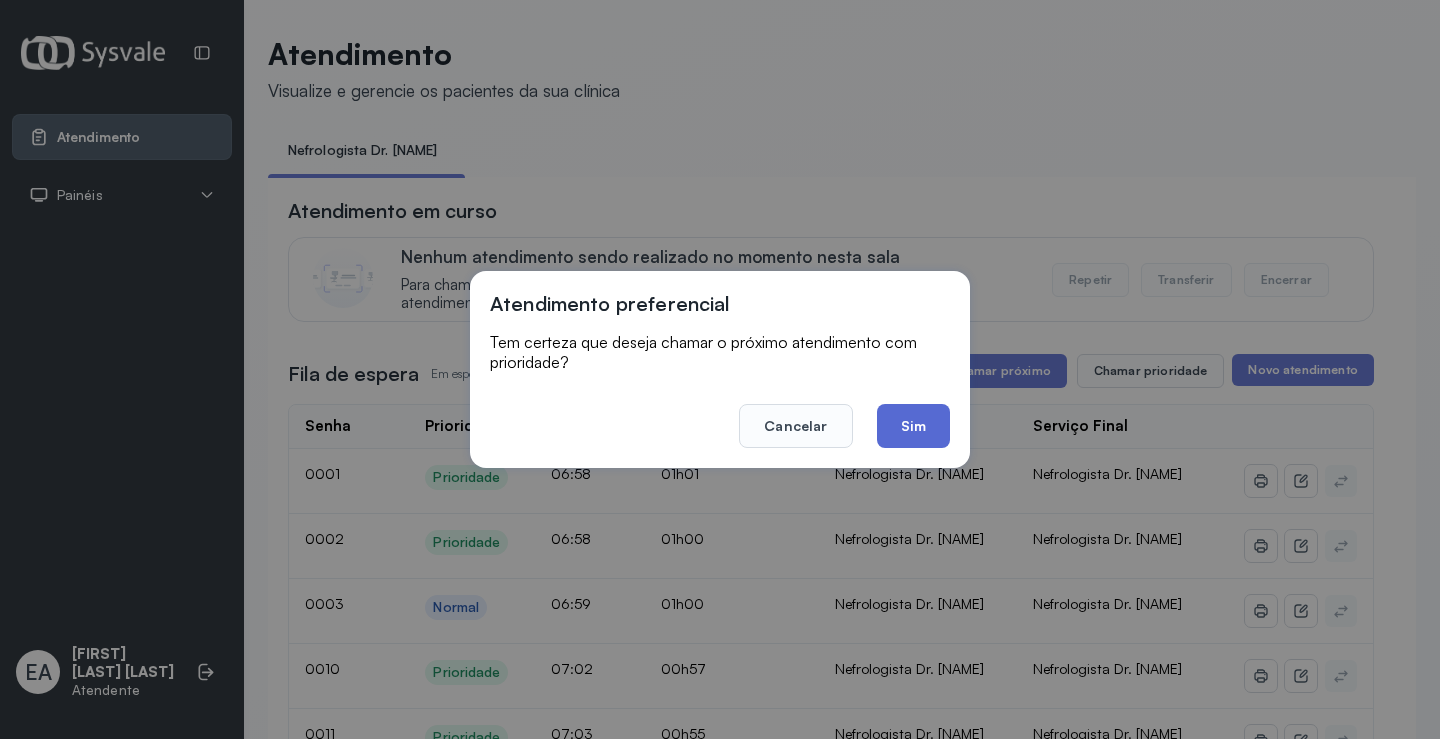 click on "Sim" 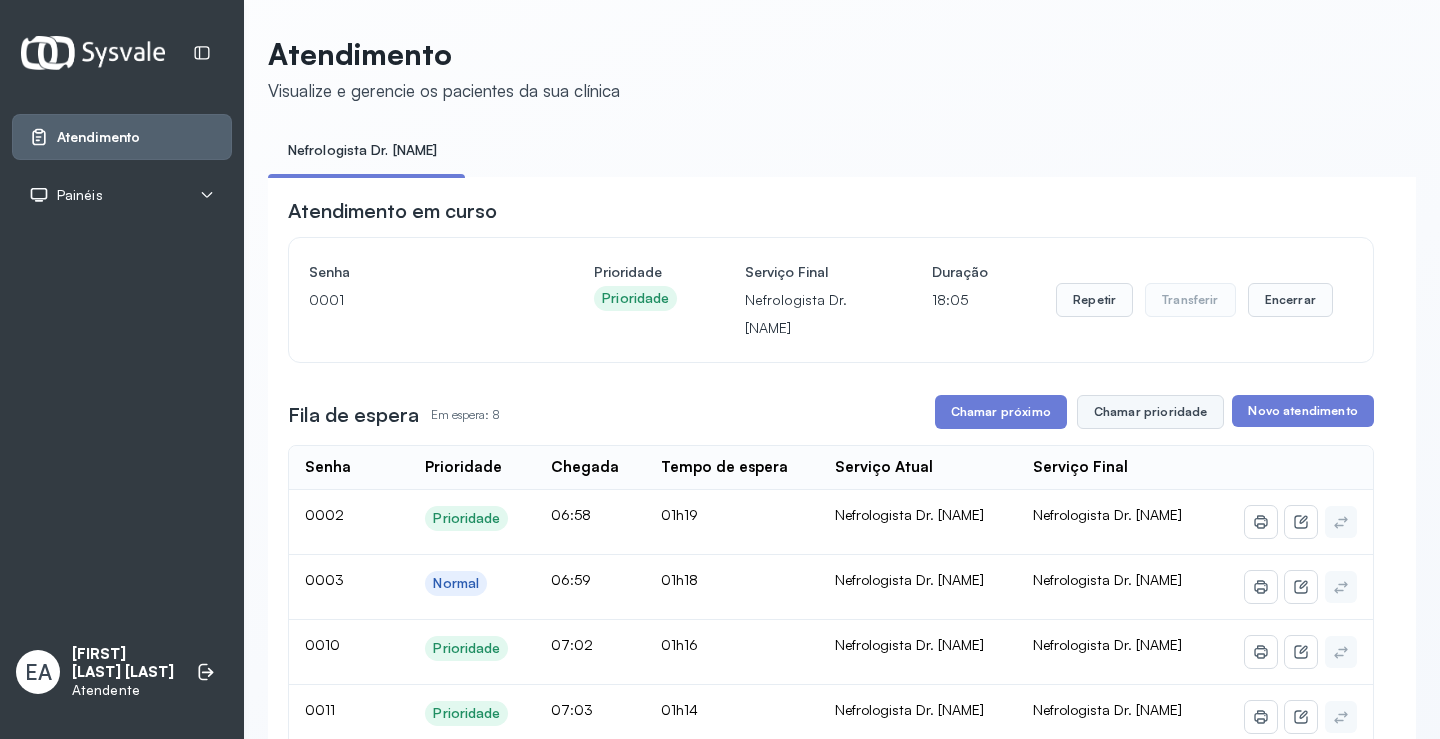 click on "Chamar prioridade" at bounding box center [1151, 412] 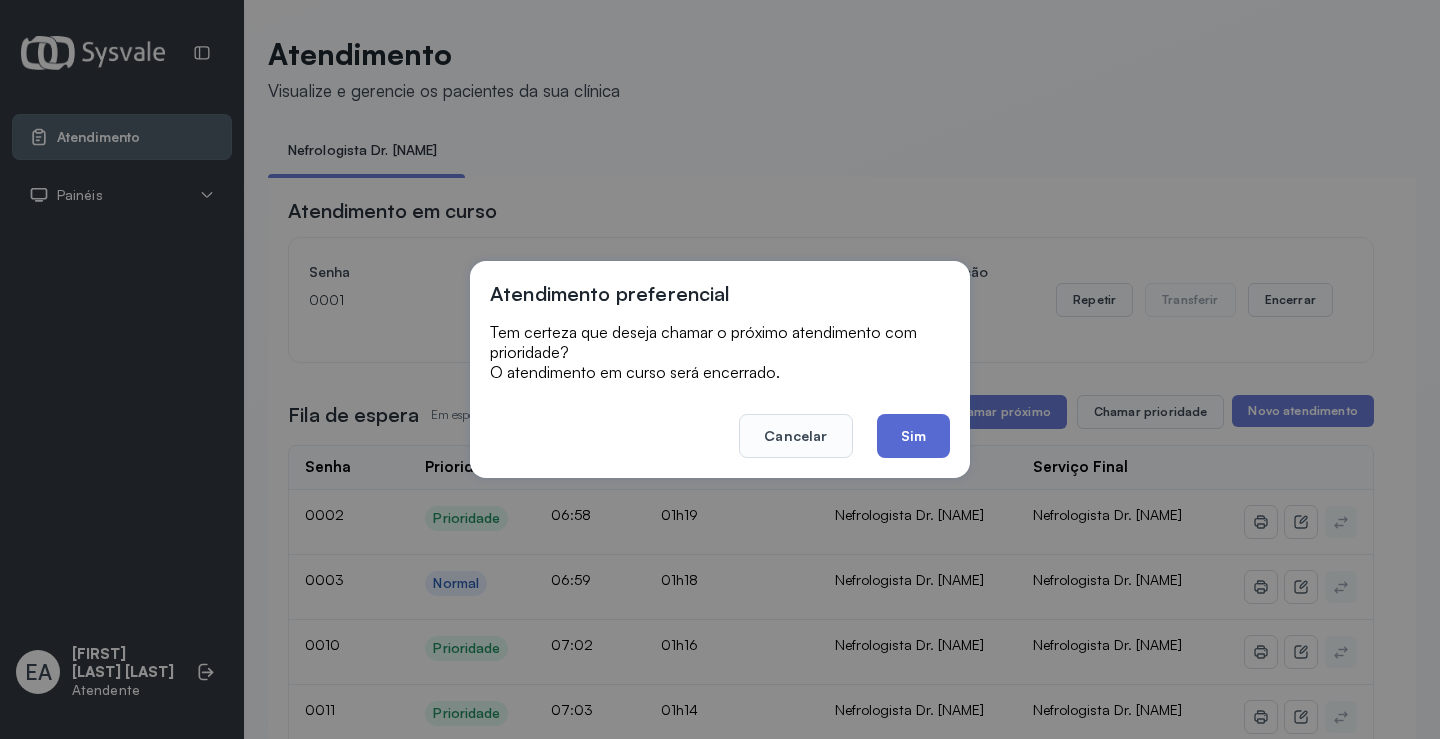 click on "Sim" 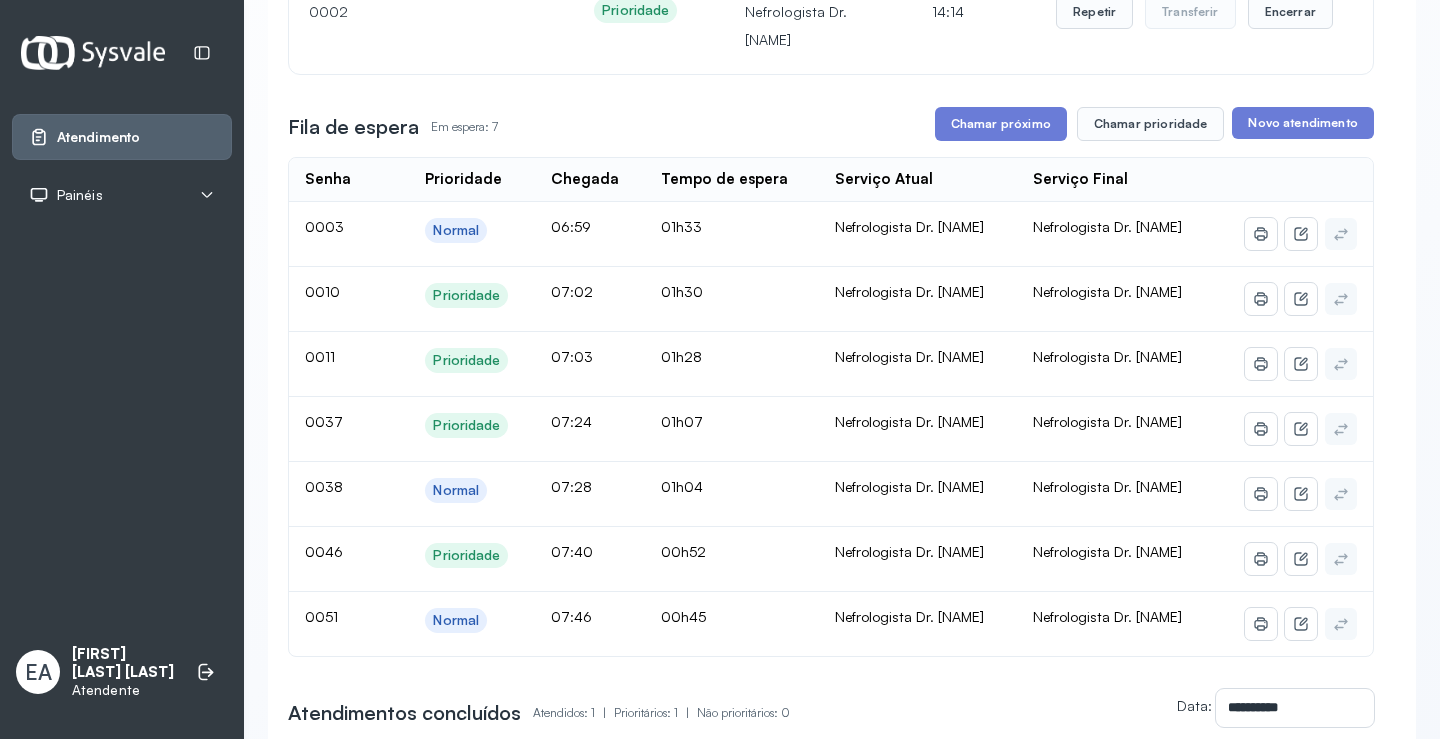 scroll, scrollTop: 300, scrollLeft: 0, axis: vertical 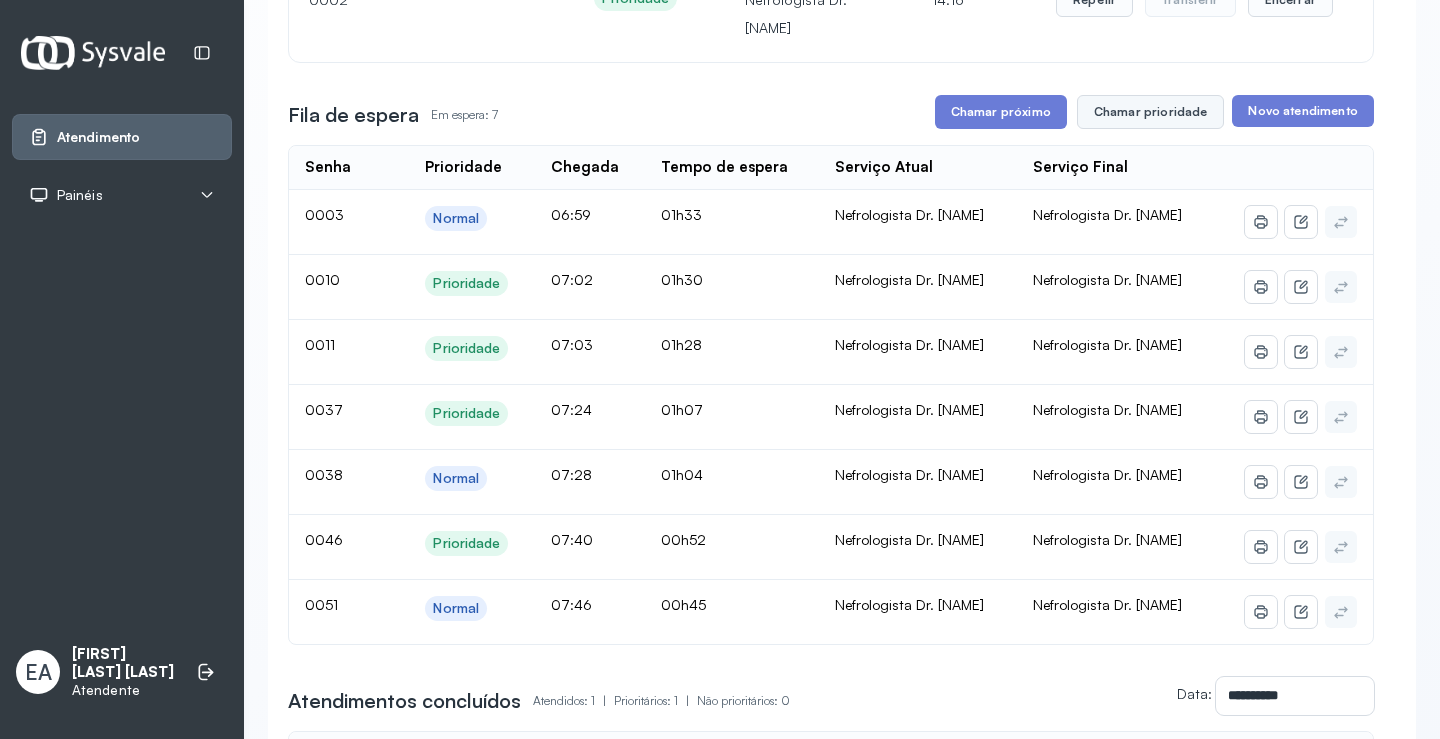 click on "Chamar prioridade" at bounding box center (1151, 112) 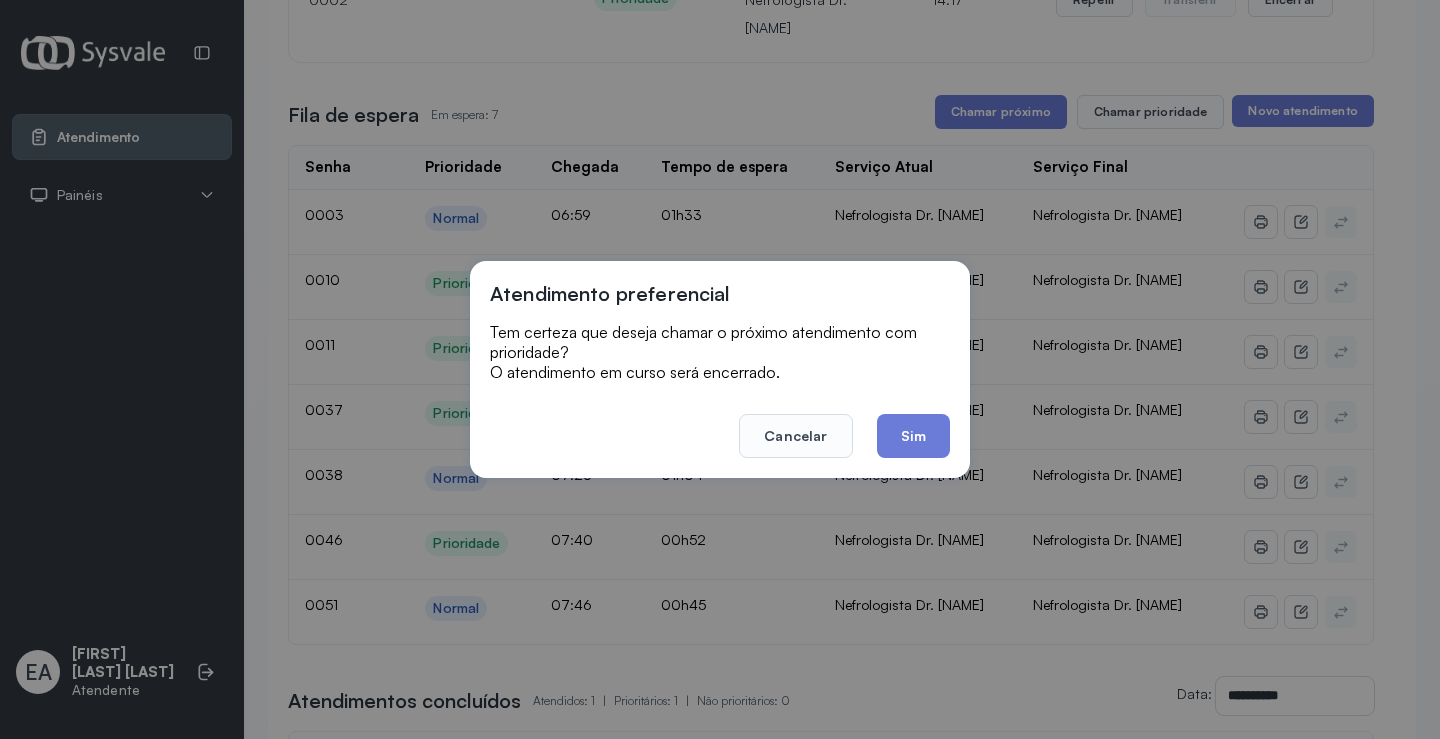 click on "Sim" 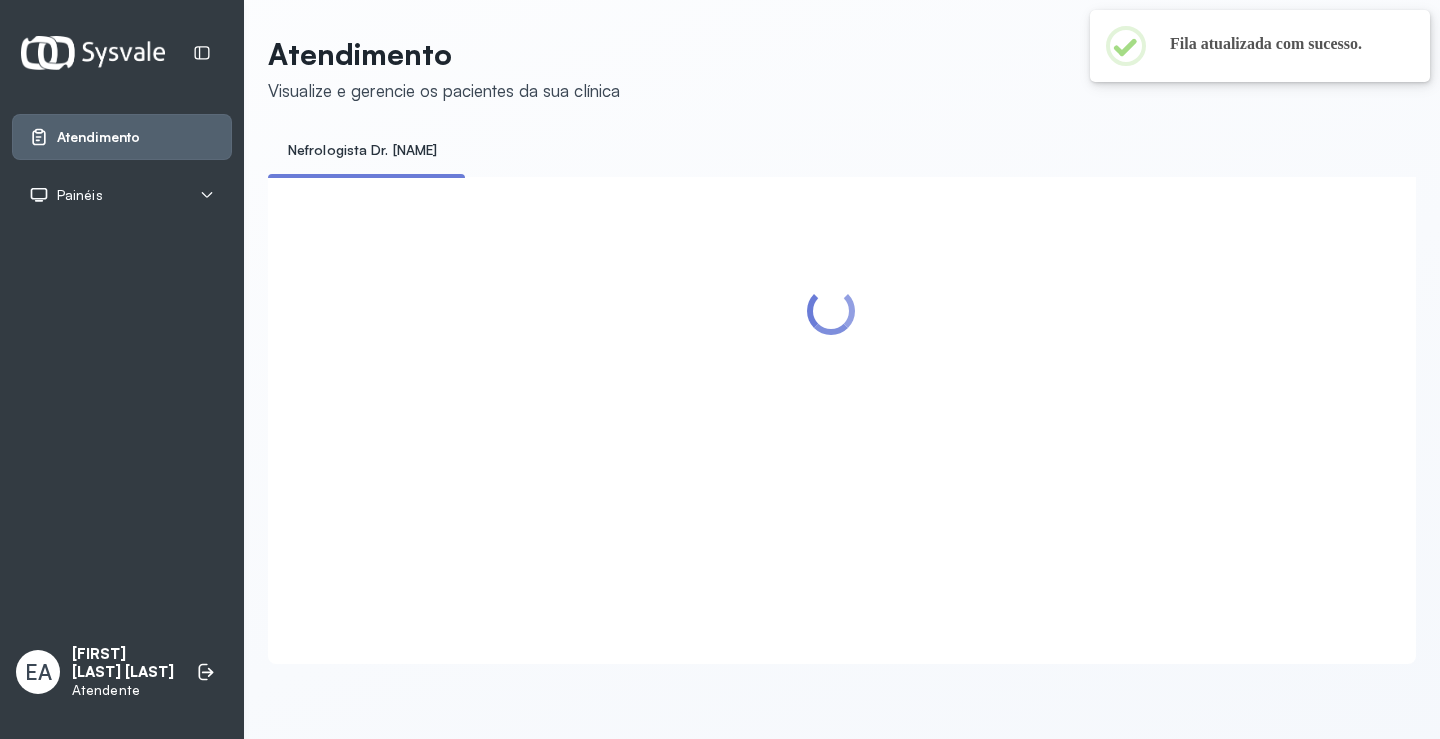 scroll, scrollTop: 300, scrollLeft: 0, axis: vertical 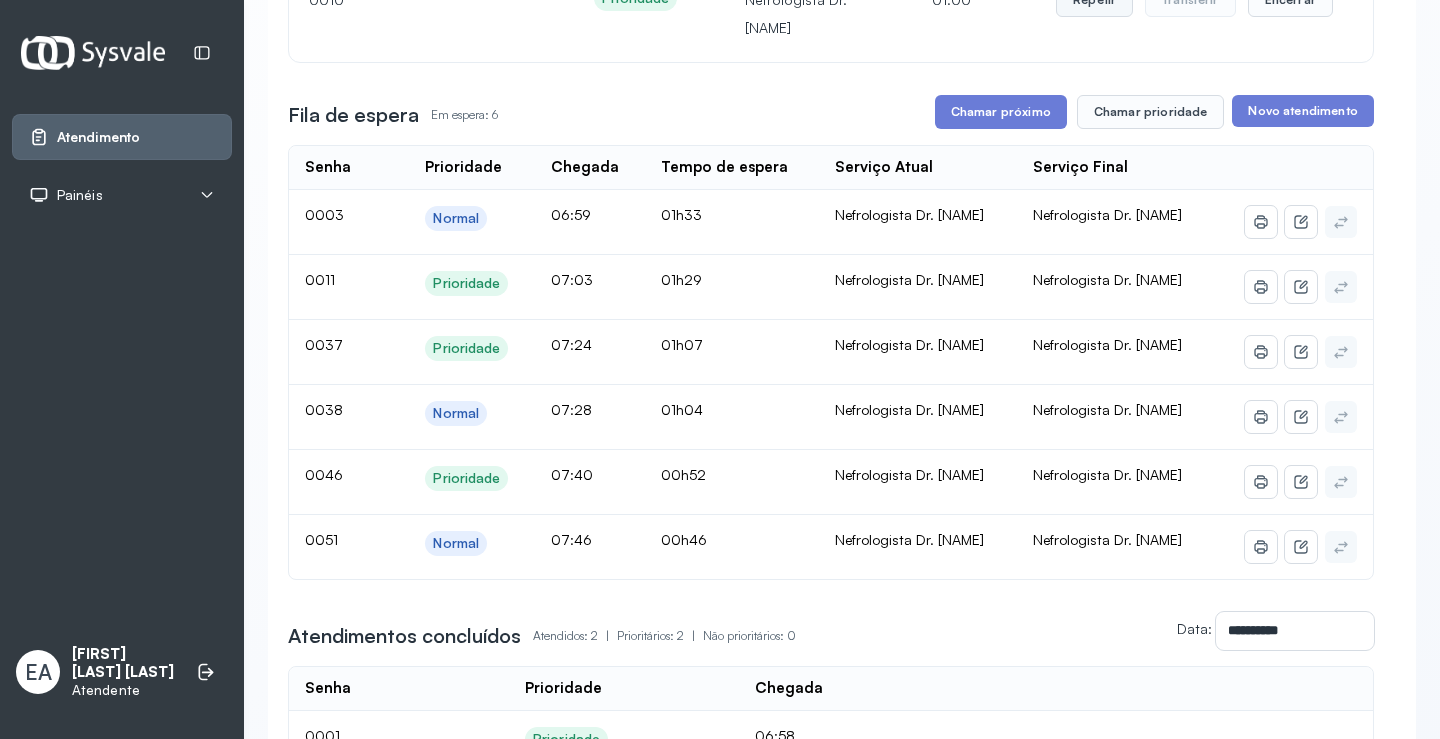 click on "Repetir" at bounding box center [1094, 0] 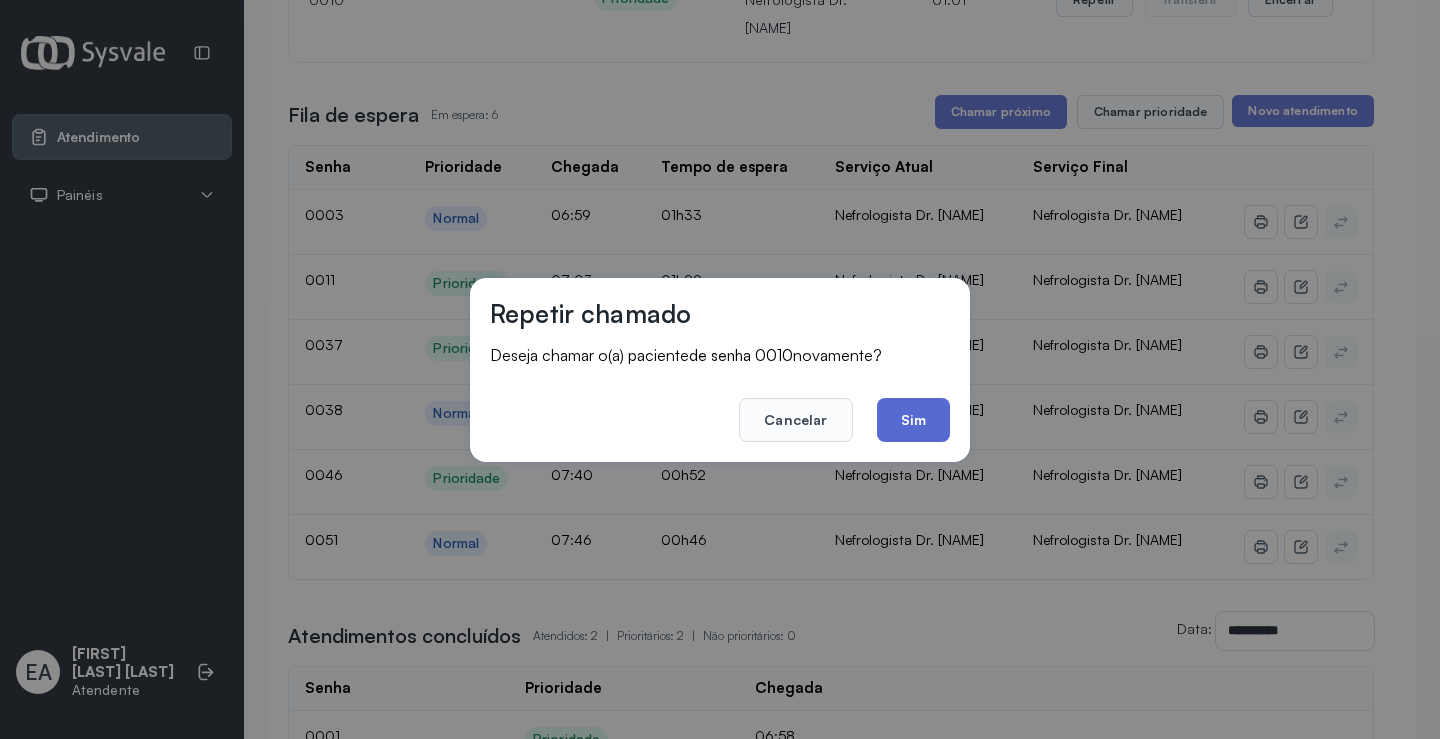 click on "Sim" 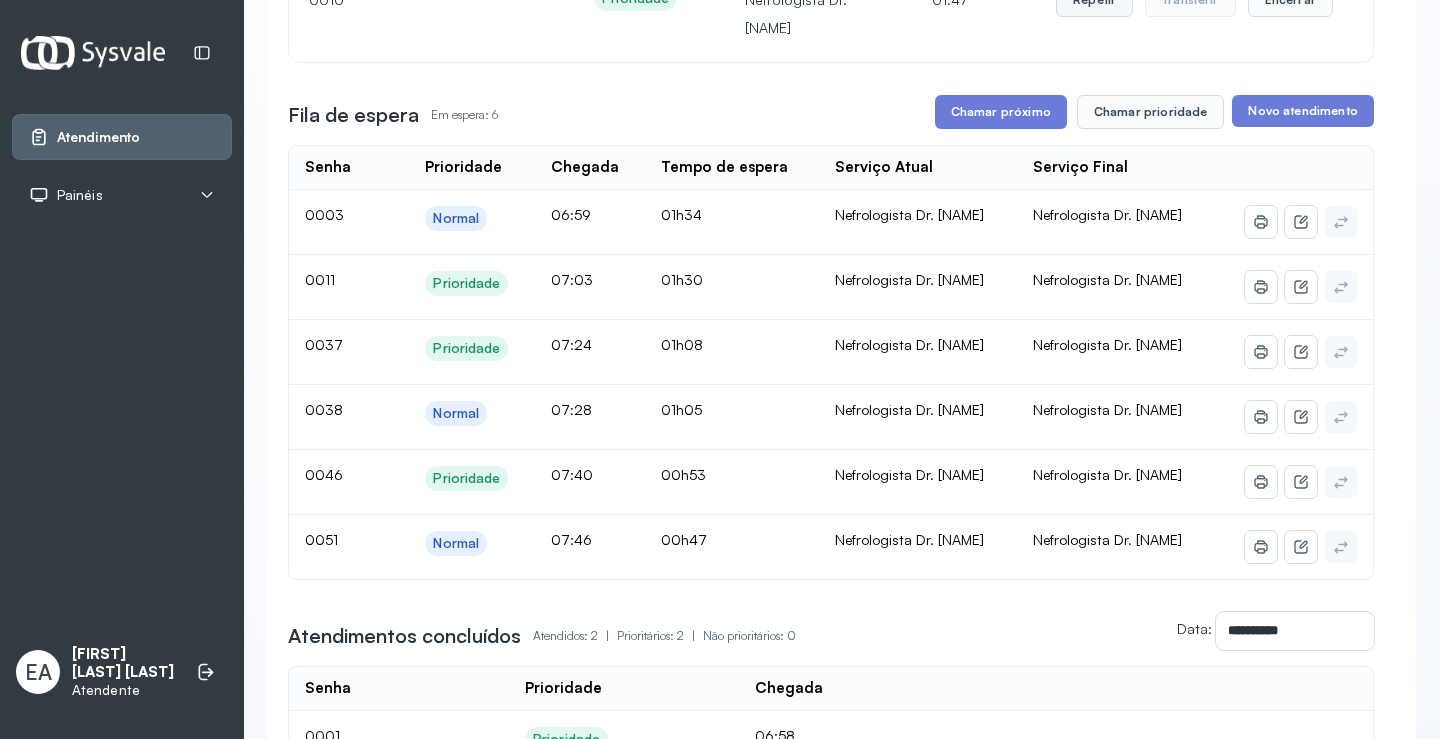 click on "Repetir" at bounding box center [1094, 0] 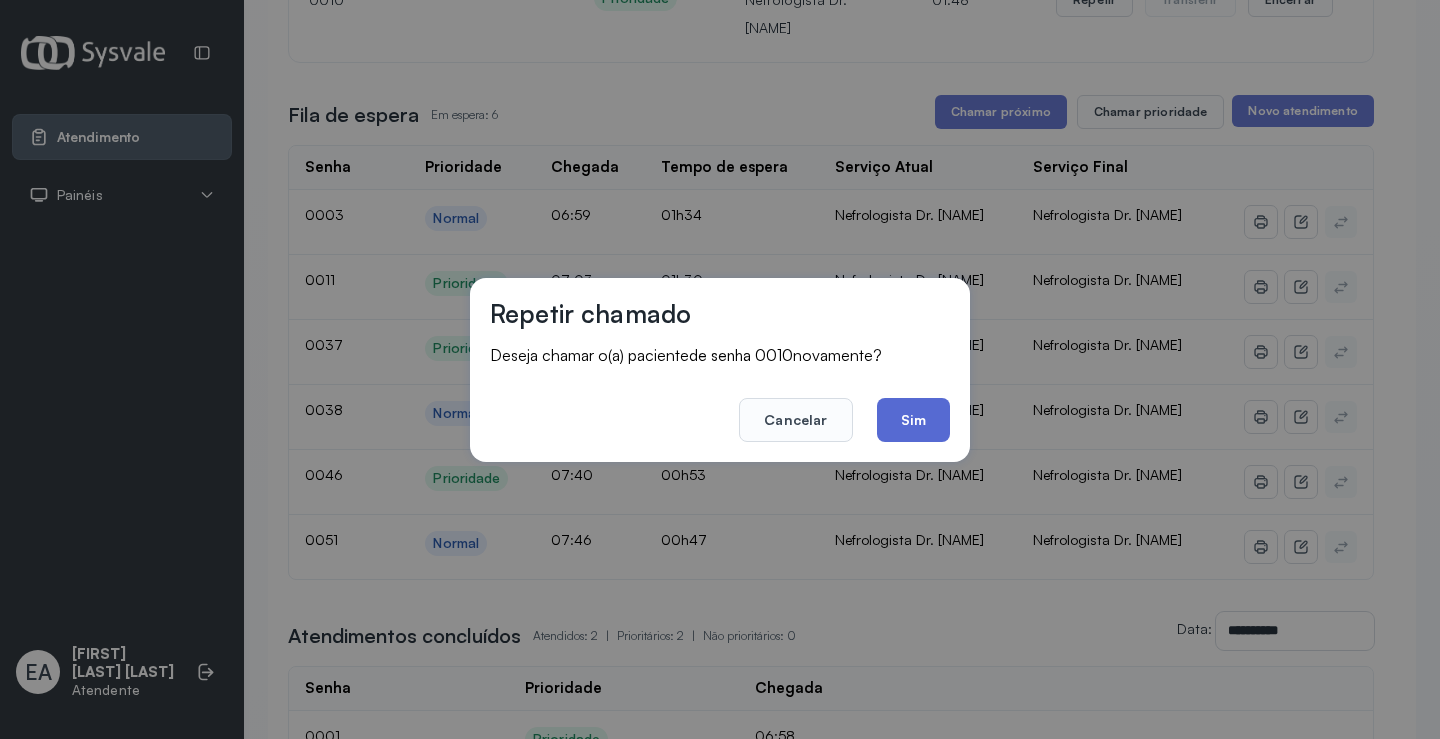click on "Sim" 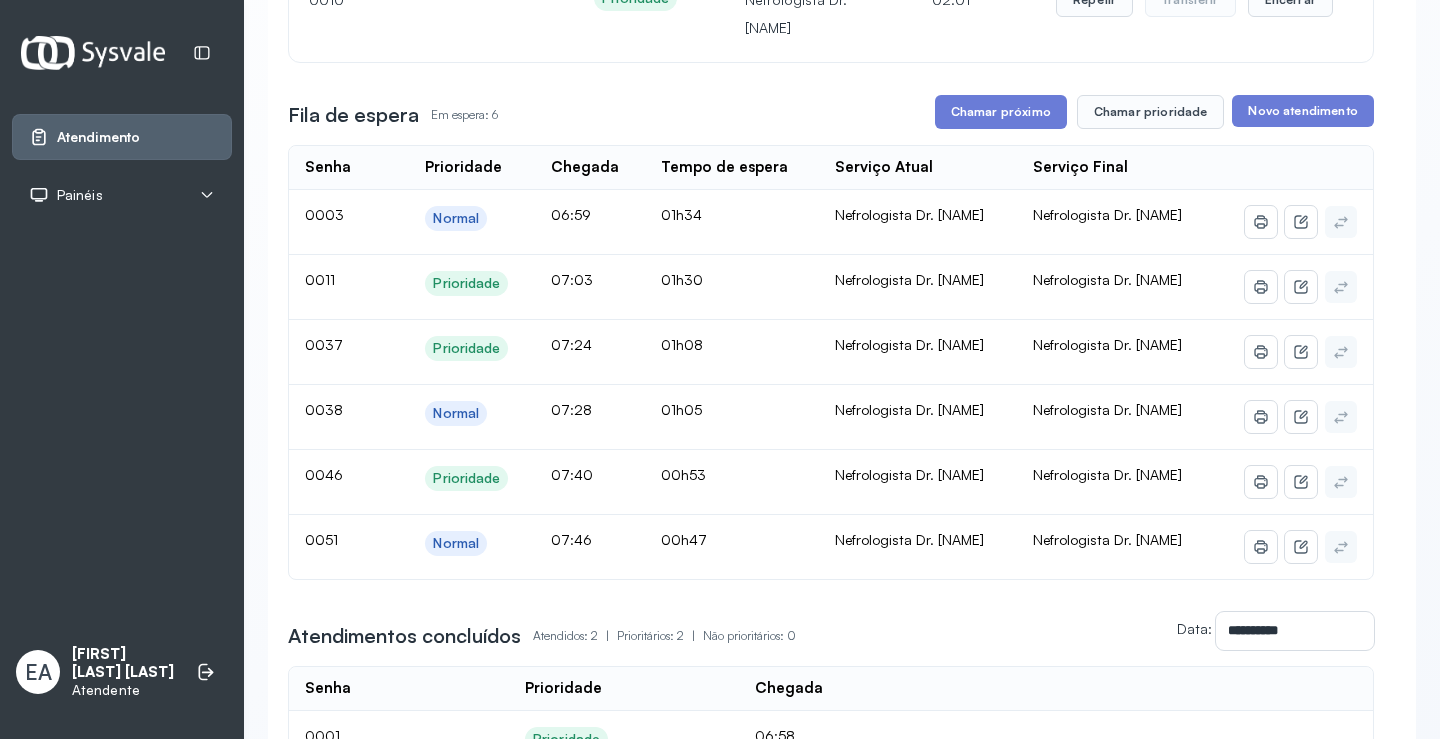 click on "Repetir" at bounding box center (1094, 0) 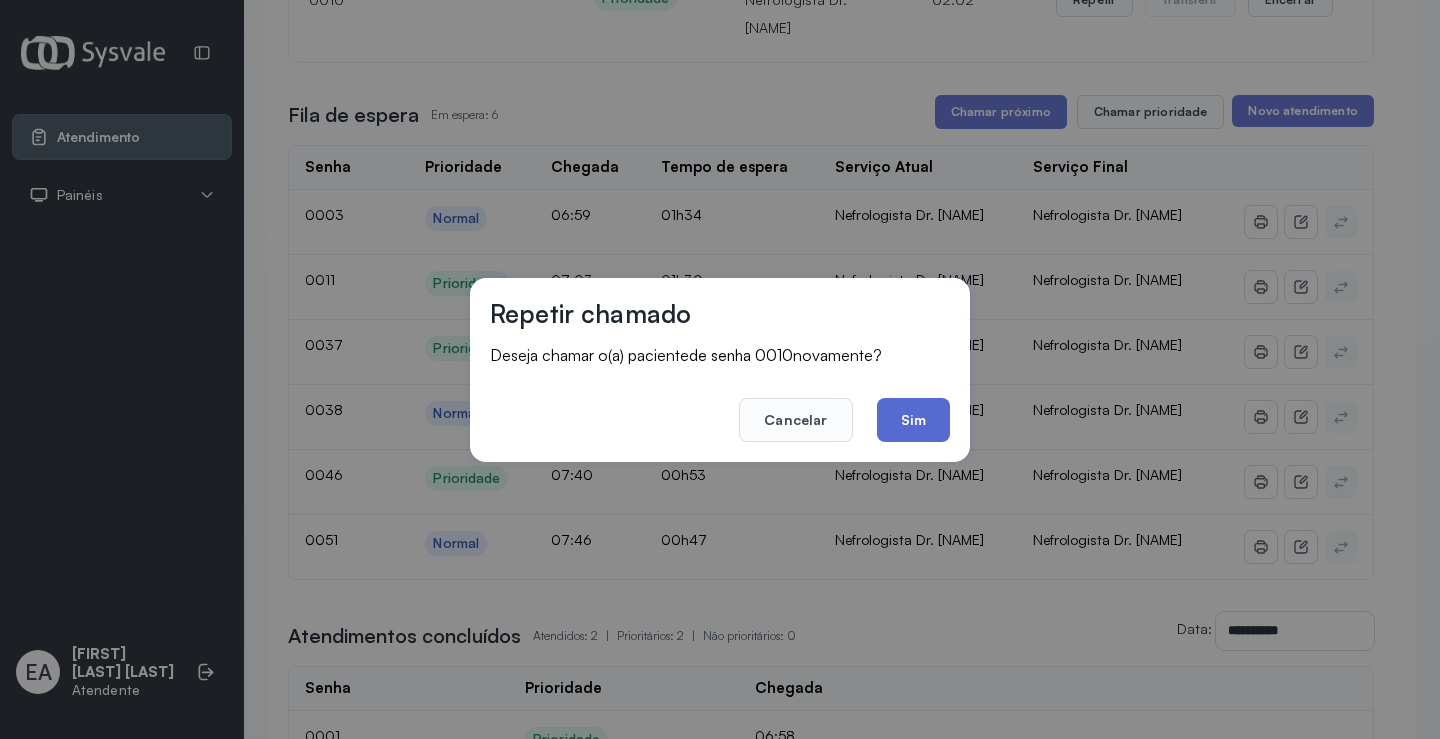 click on "Sim" 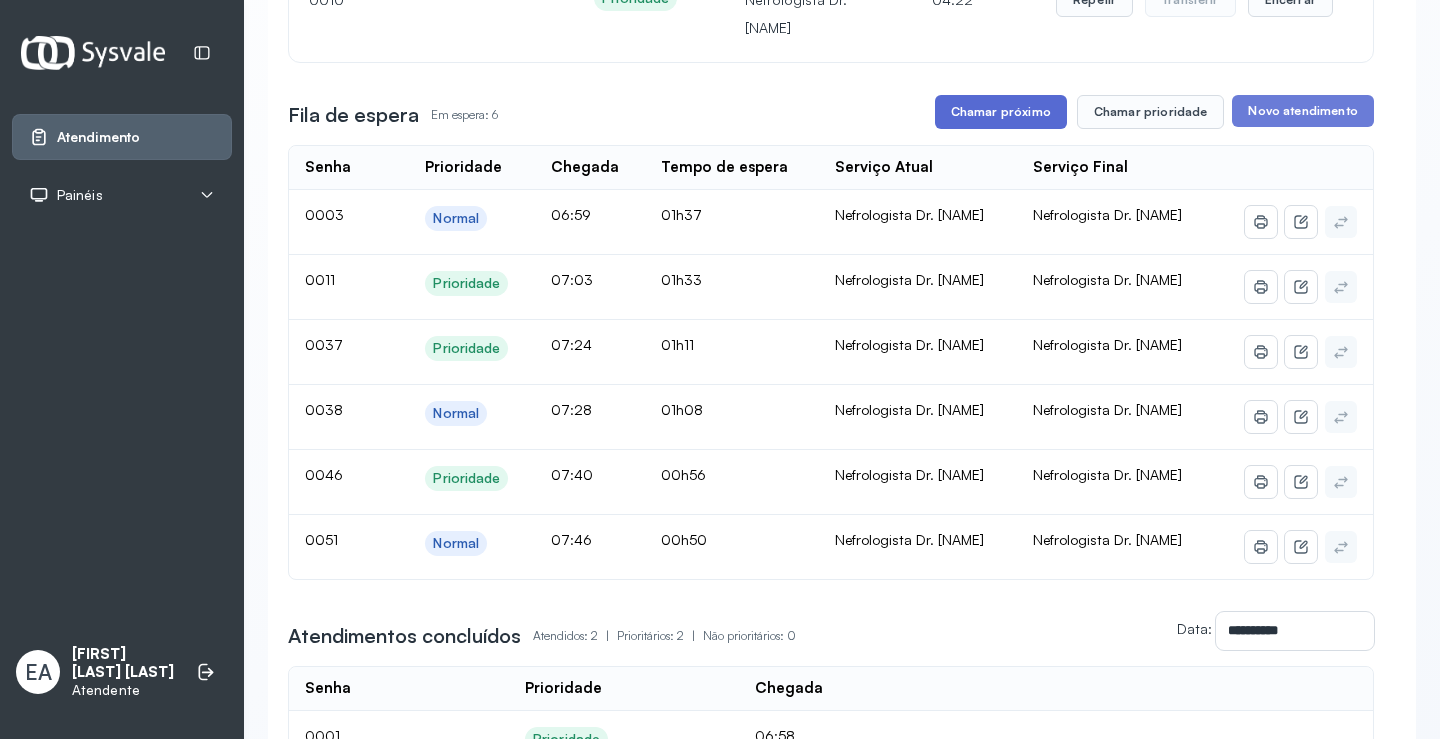 click on "Chamar próximo" at bounding box center [1001, 112] 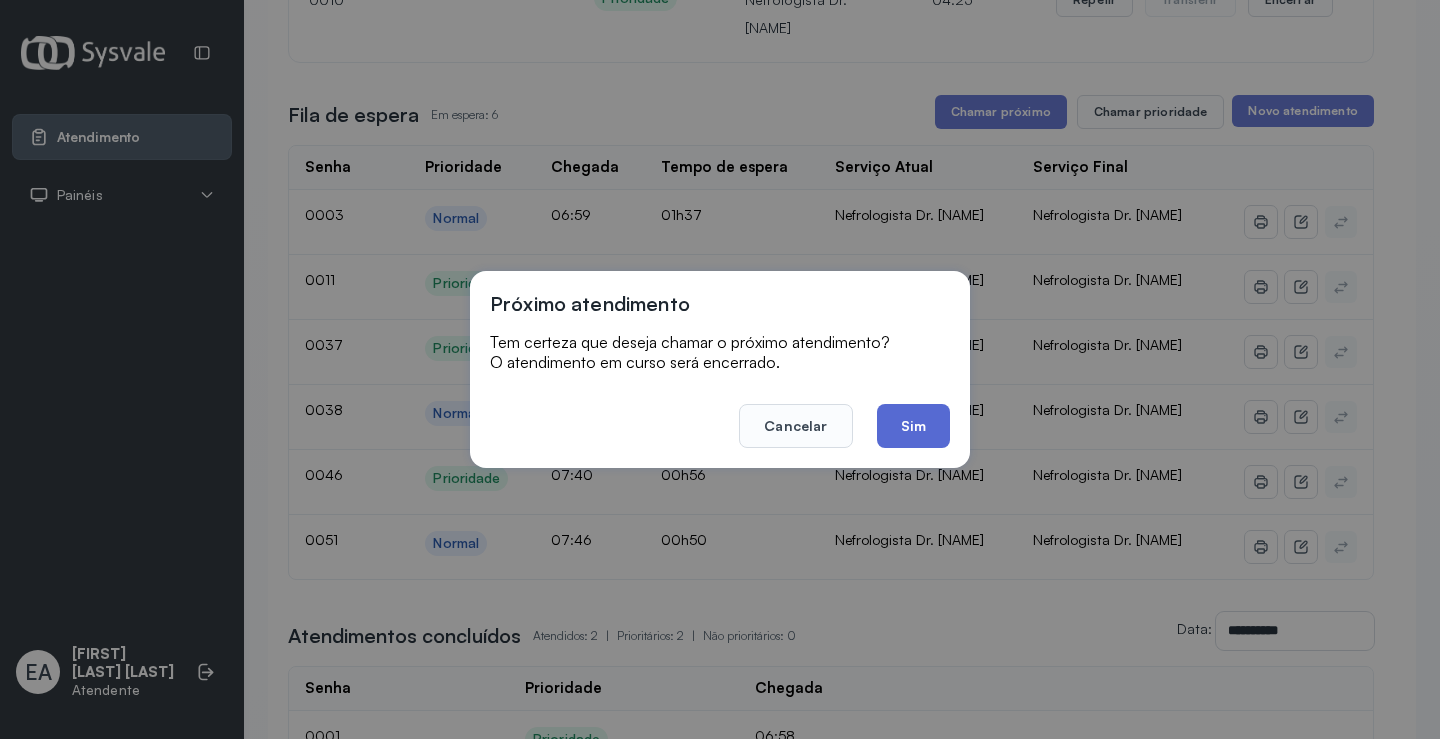 click on "Sim" 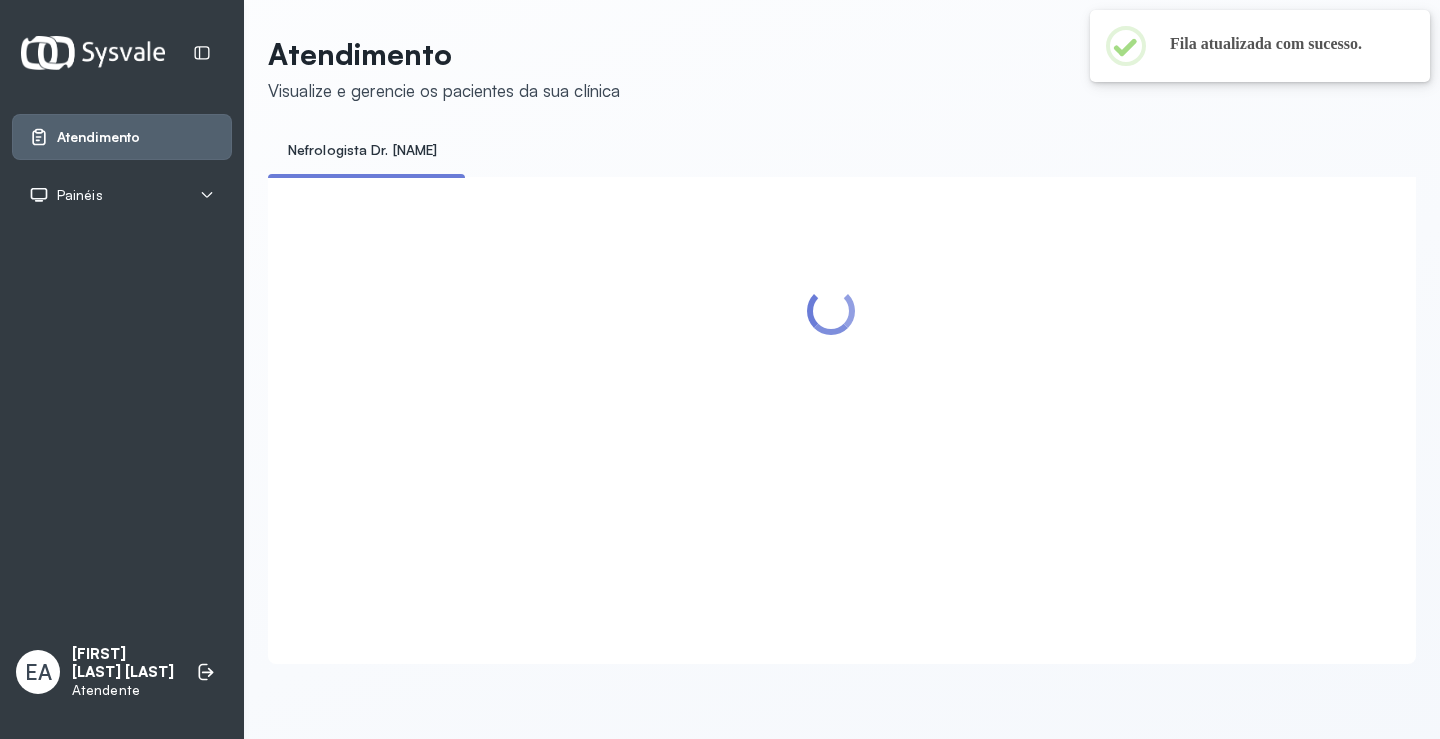scroll, scrollTop: 300, scrollLeft: 0, axis: vertical 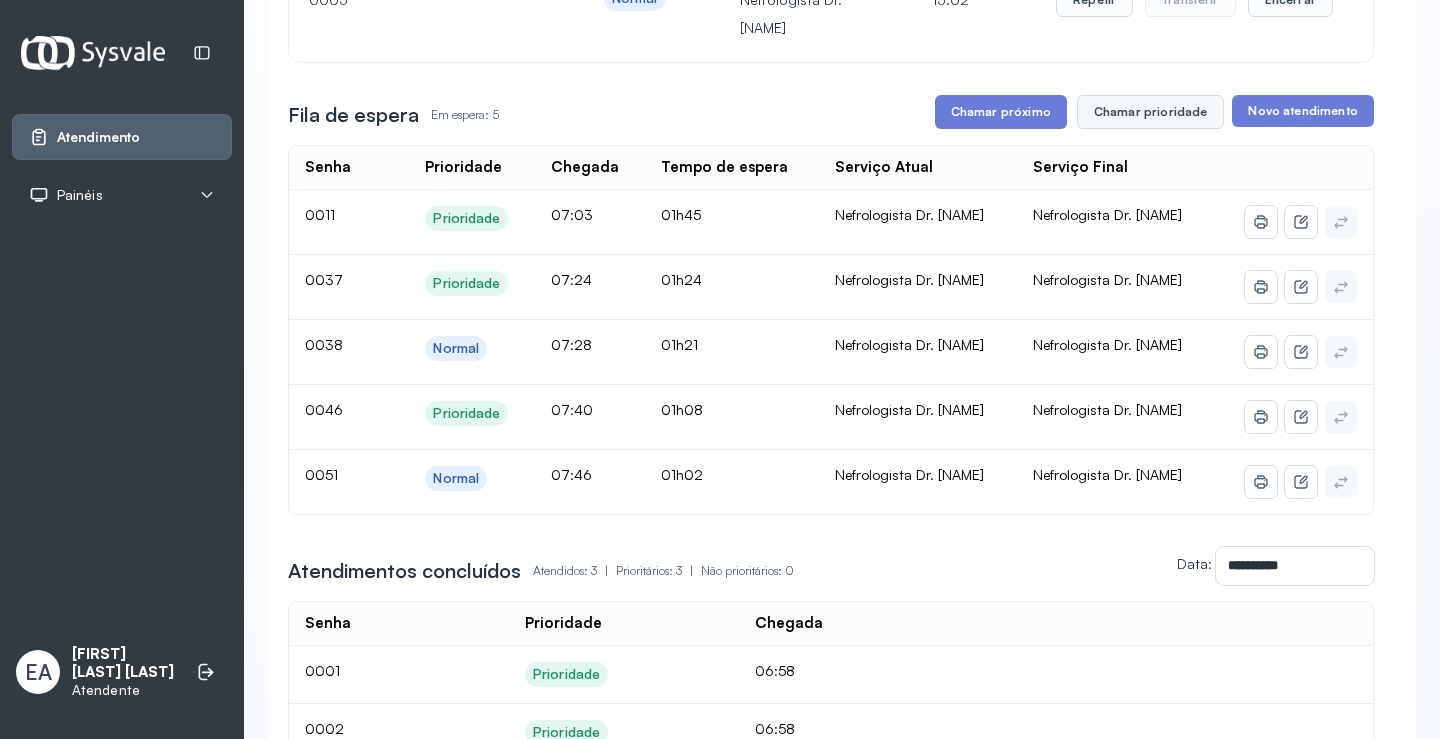 click on "Chamar prioridade" at bounding box center [1151, 112] 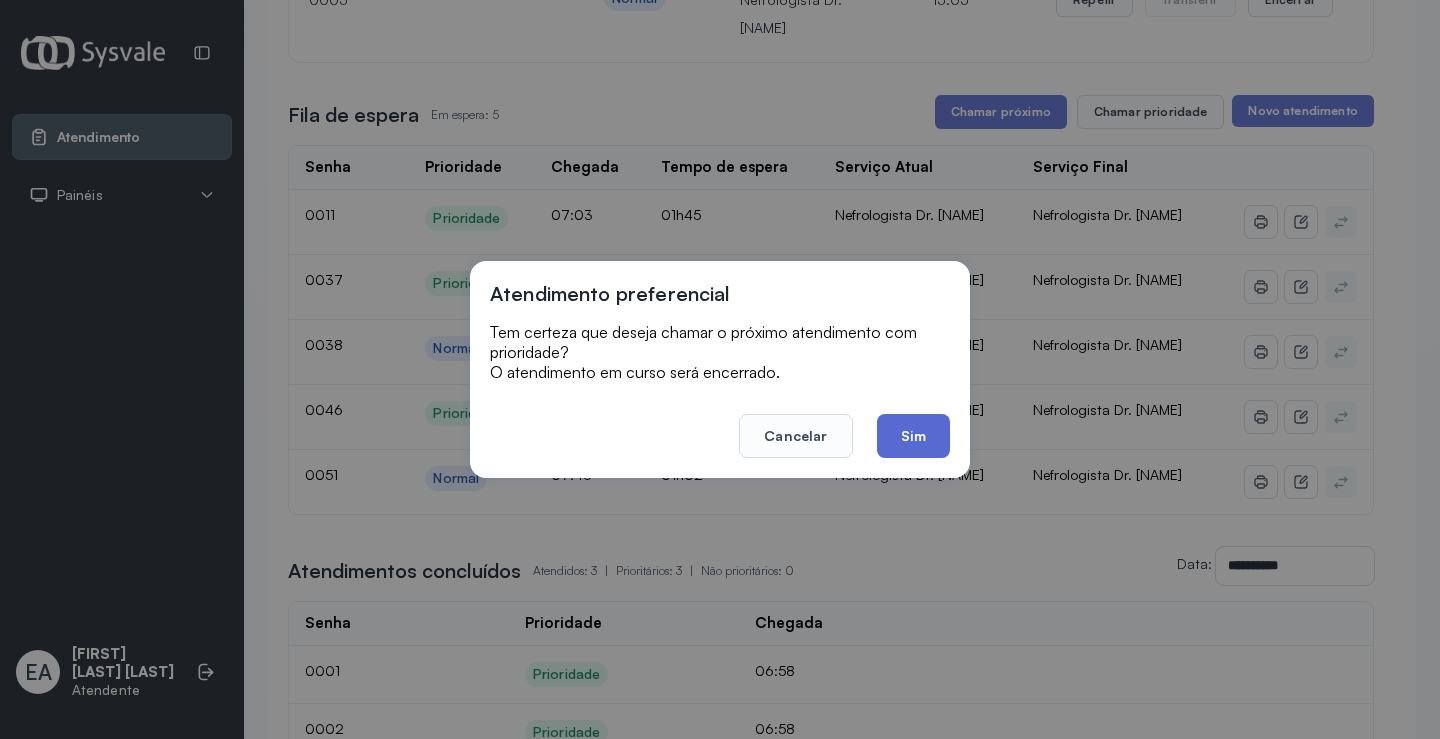 click on "Sim" 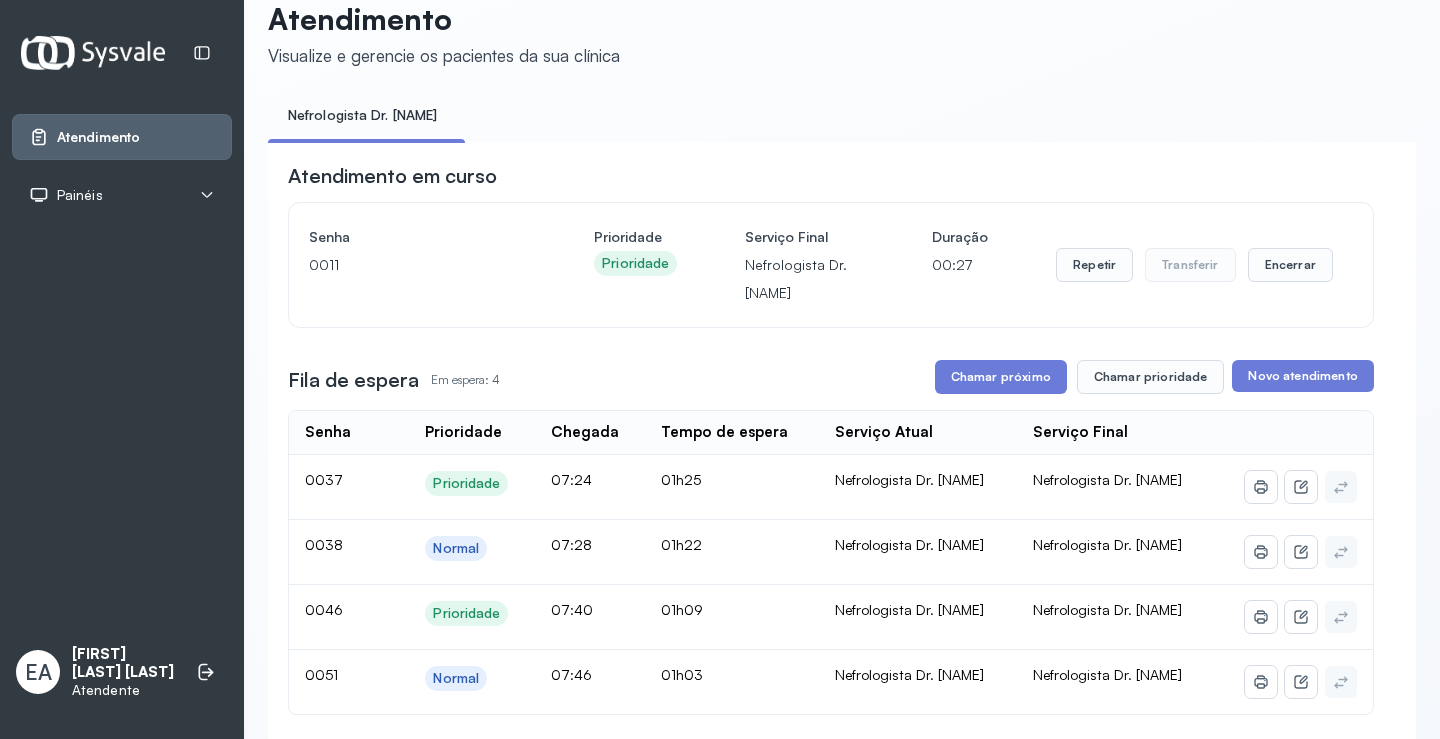 scroll, scrollTop: 0, scrollLeft: 0, axis: both 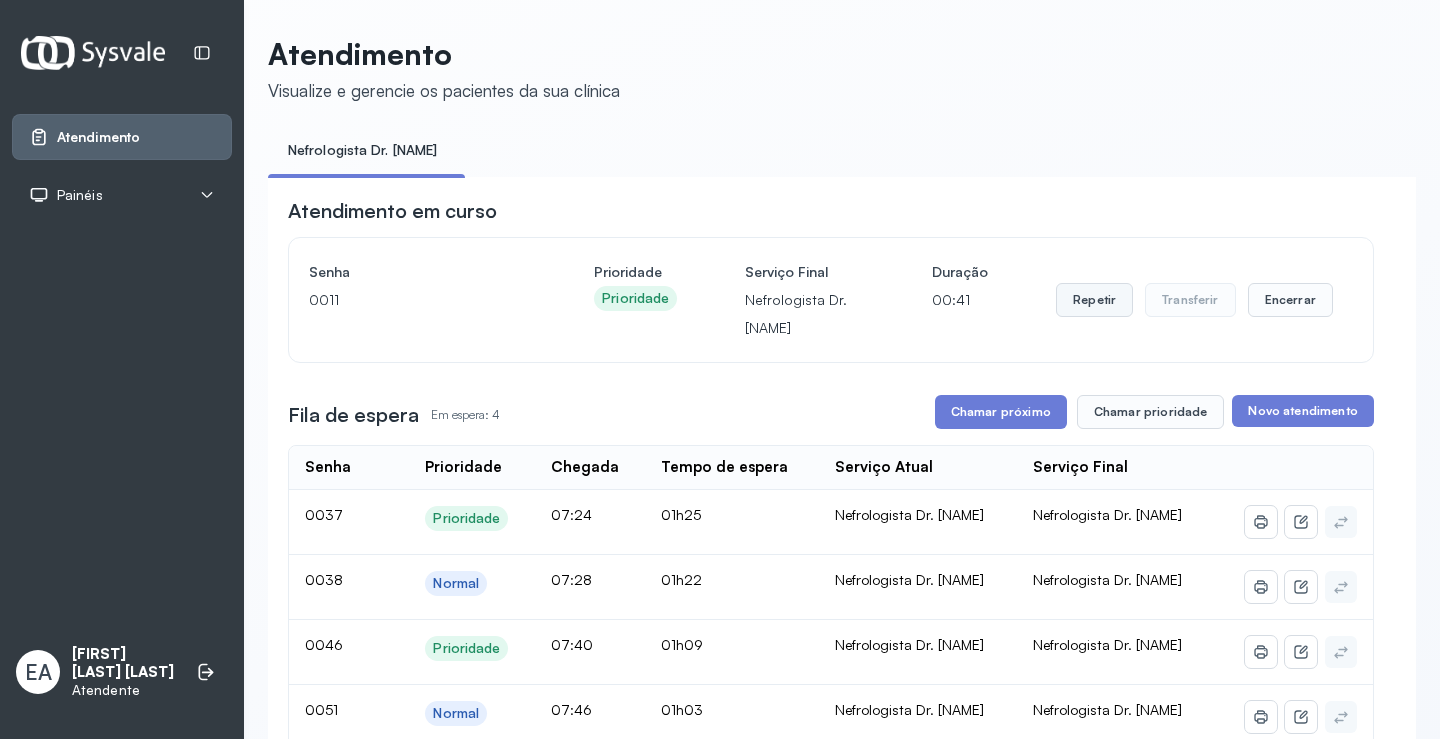 click on "Repetir" at bounding box center [1094, 300] 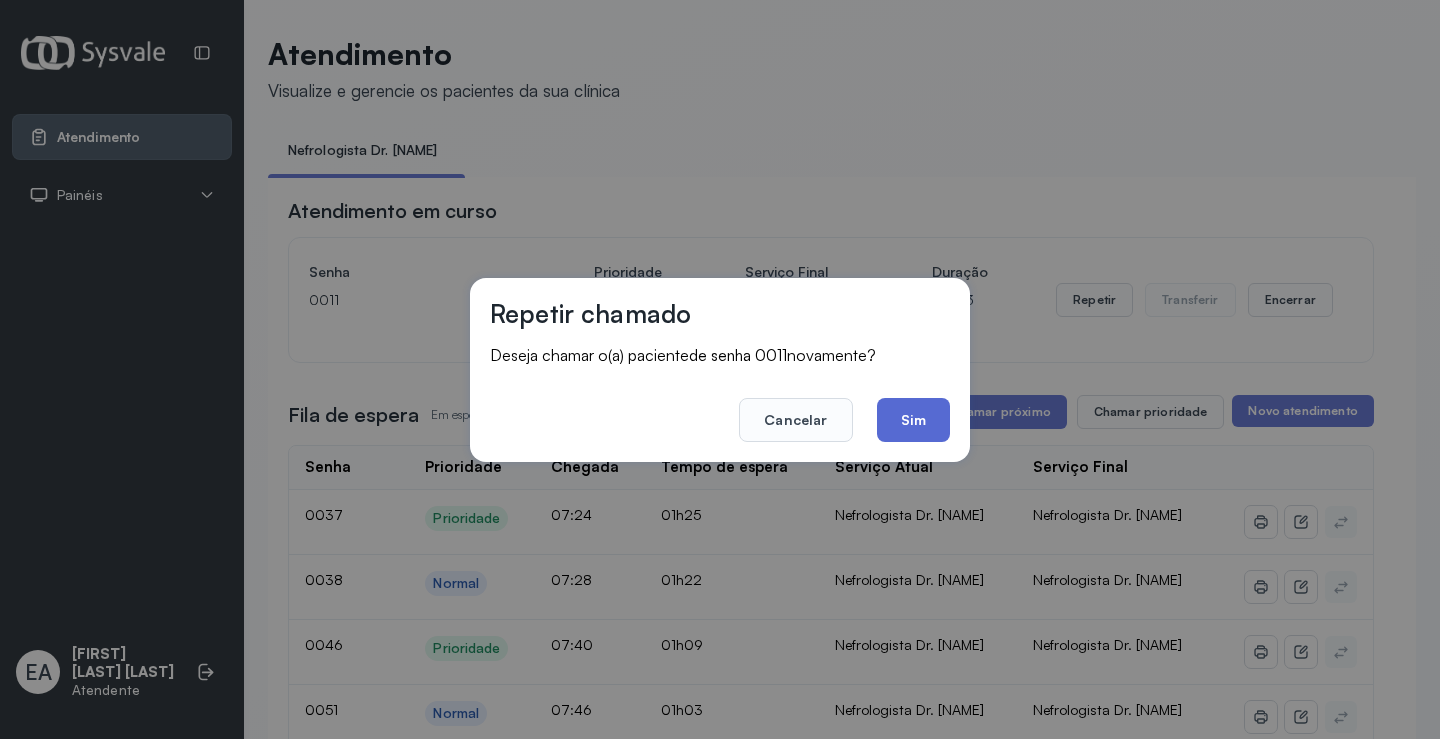 click on "Sim" 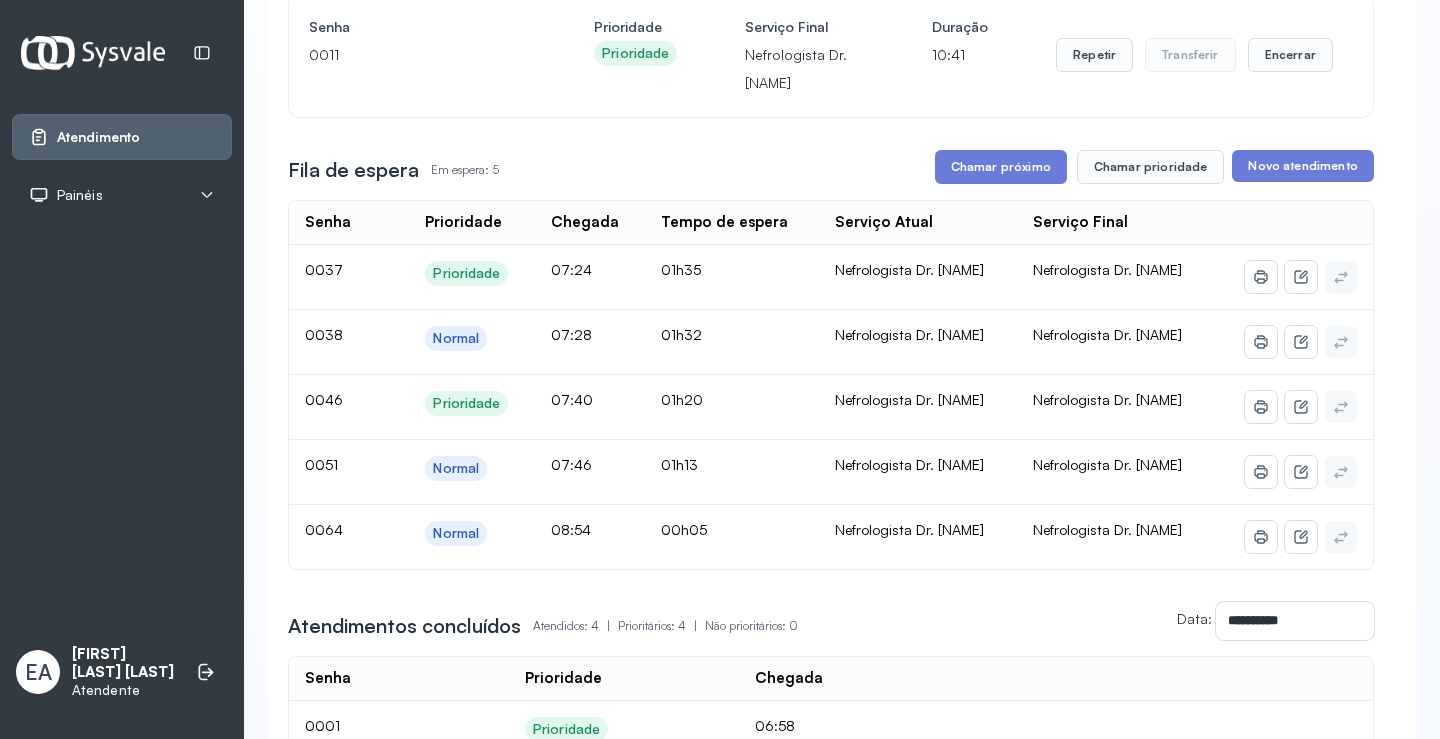 scroll, scrollTop: 200, scrollLeft: 0, axis: vertical 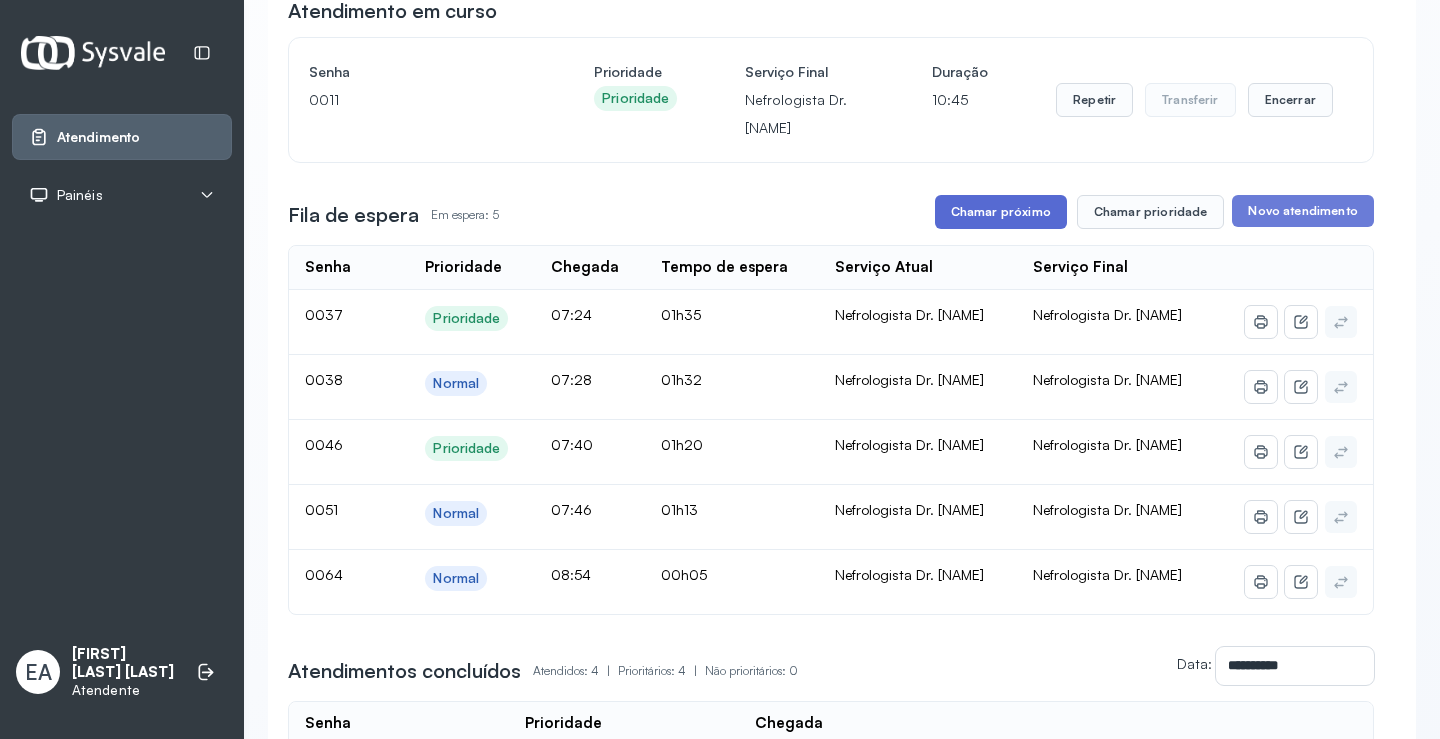 click on "Chamar próximo" at bounding box center [1001, 212] 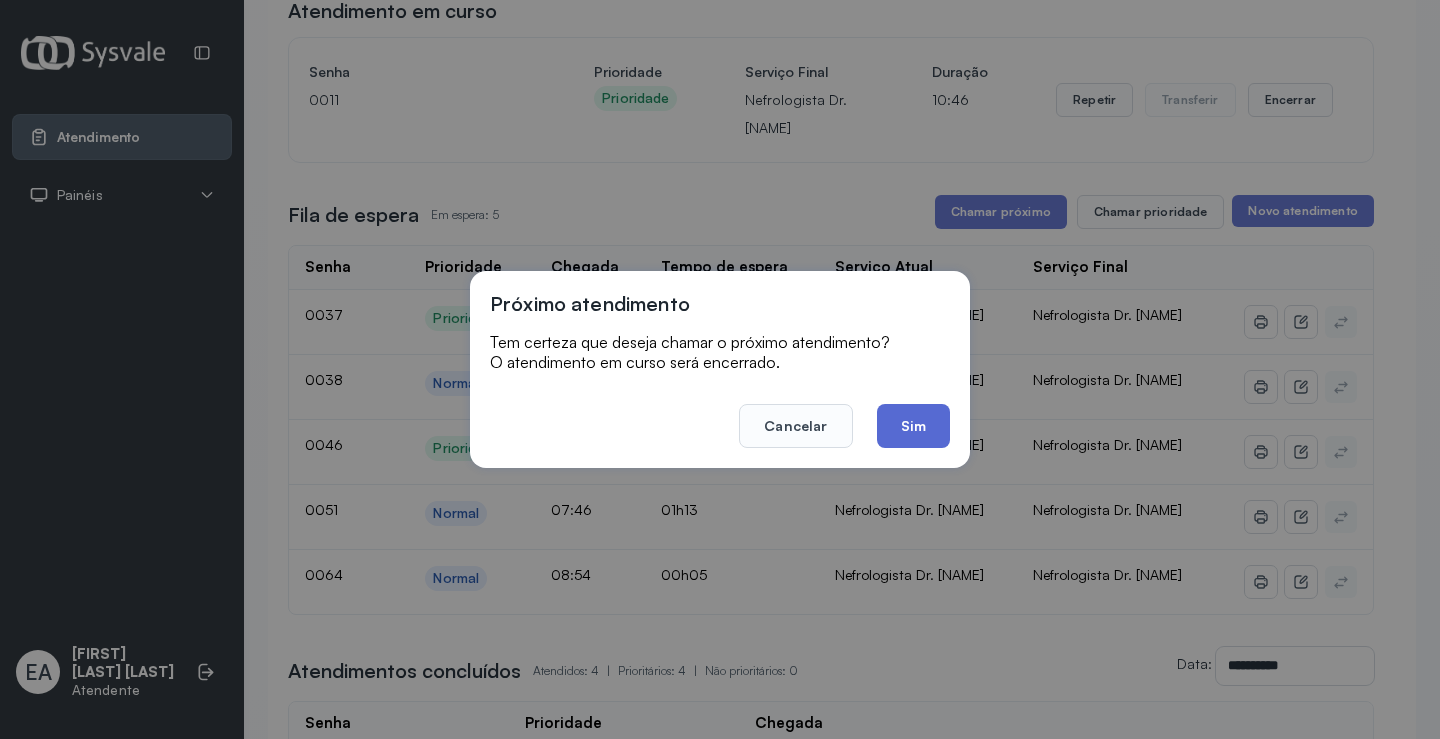 click on "Sim" 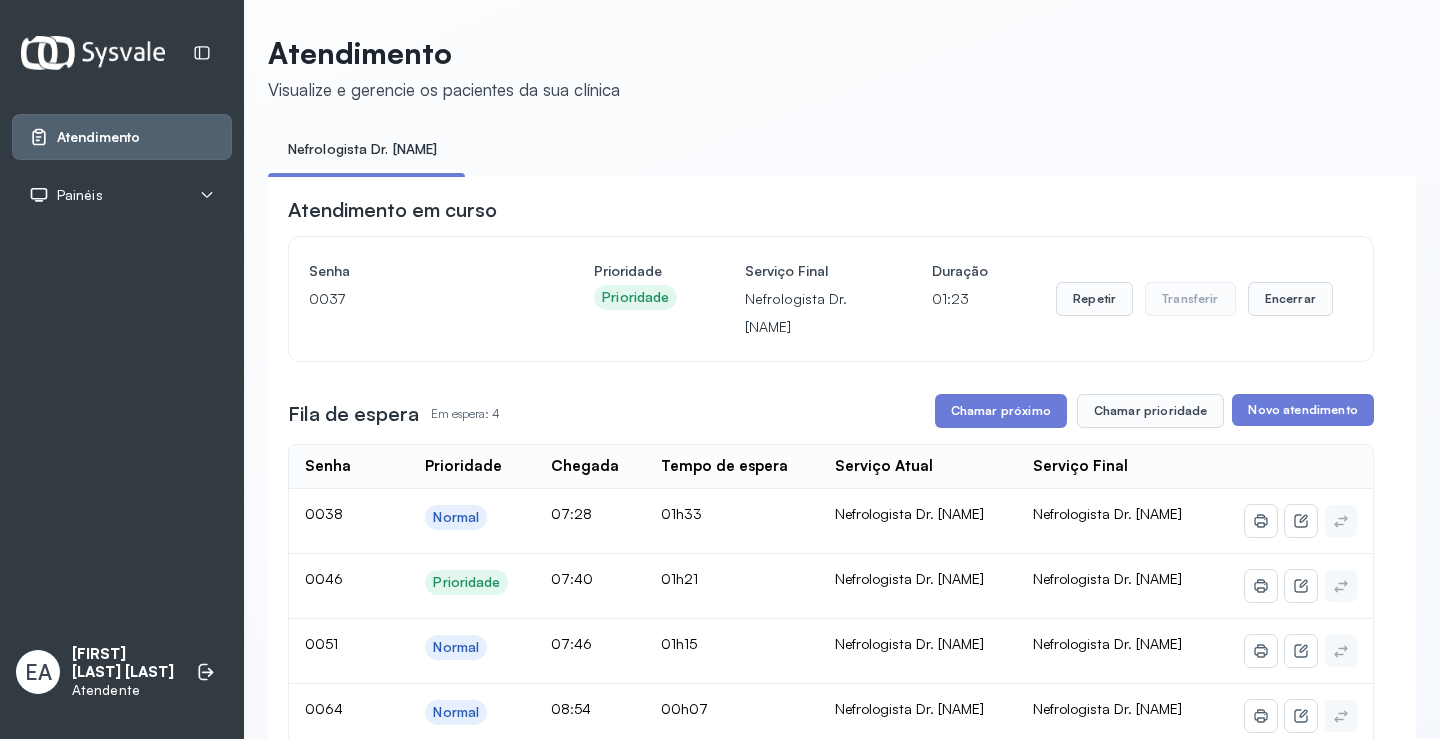 scroll, scrollTop: 200, scrollLeft: 0, axis: vertical 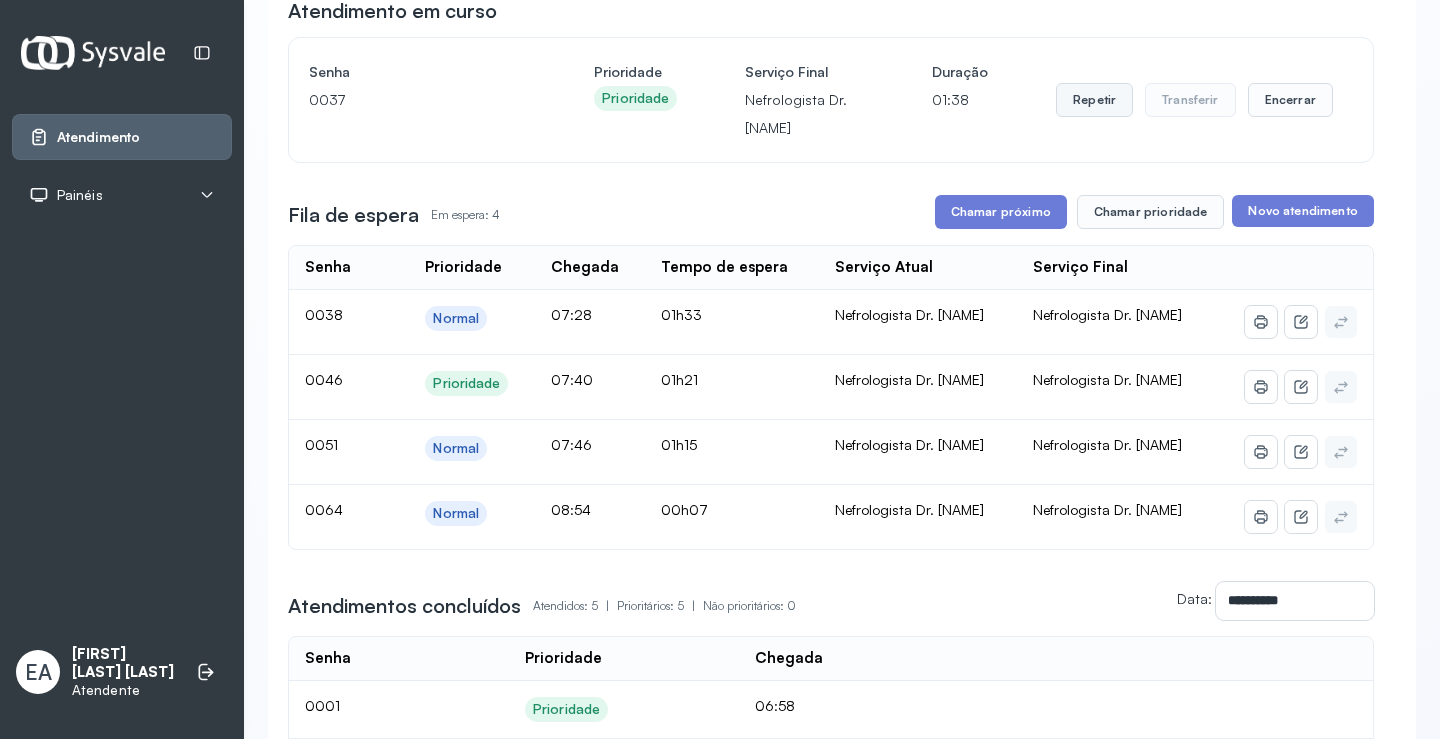 click on "Repetir" at bounding box center [1094, 100] 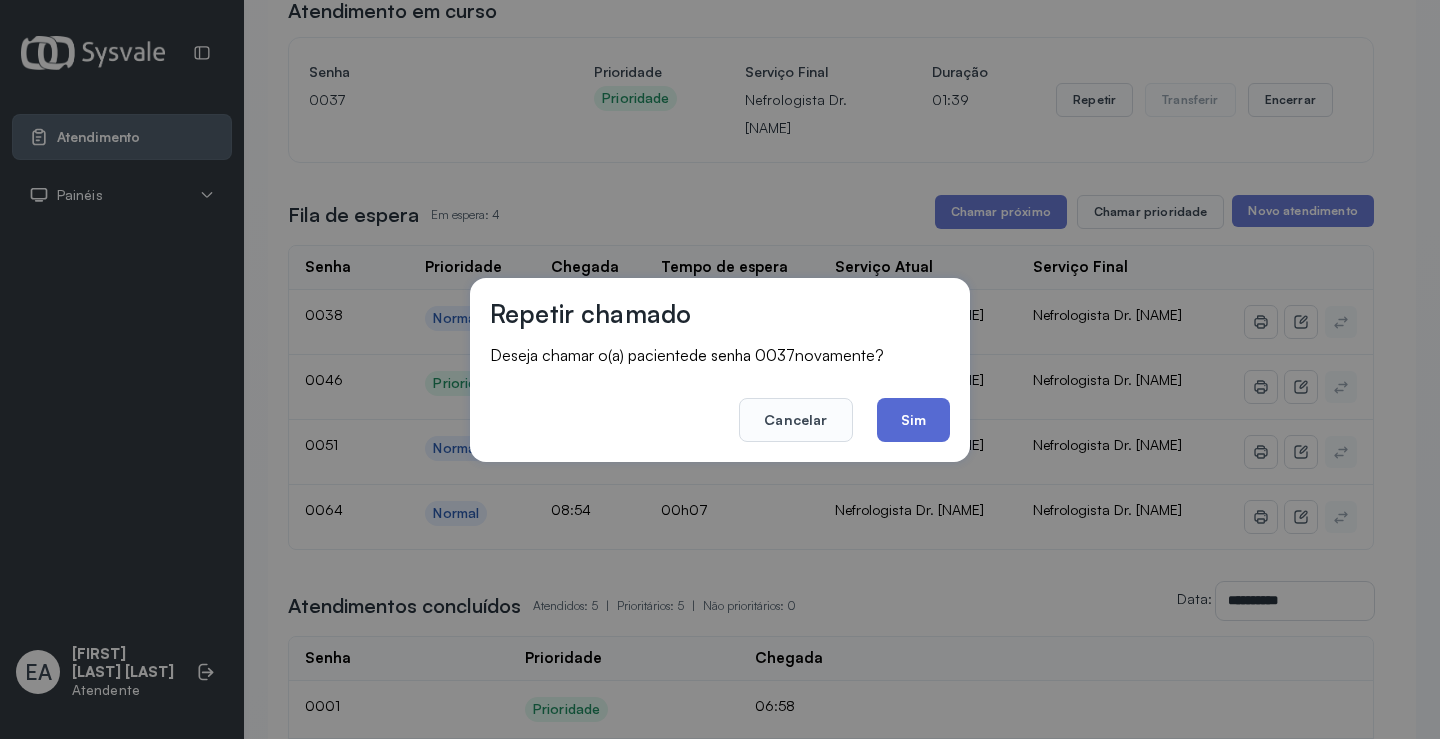 click on "Sim" 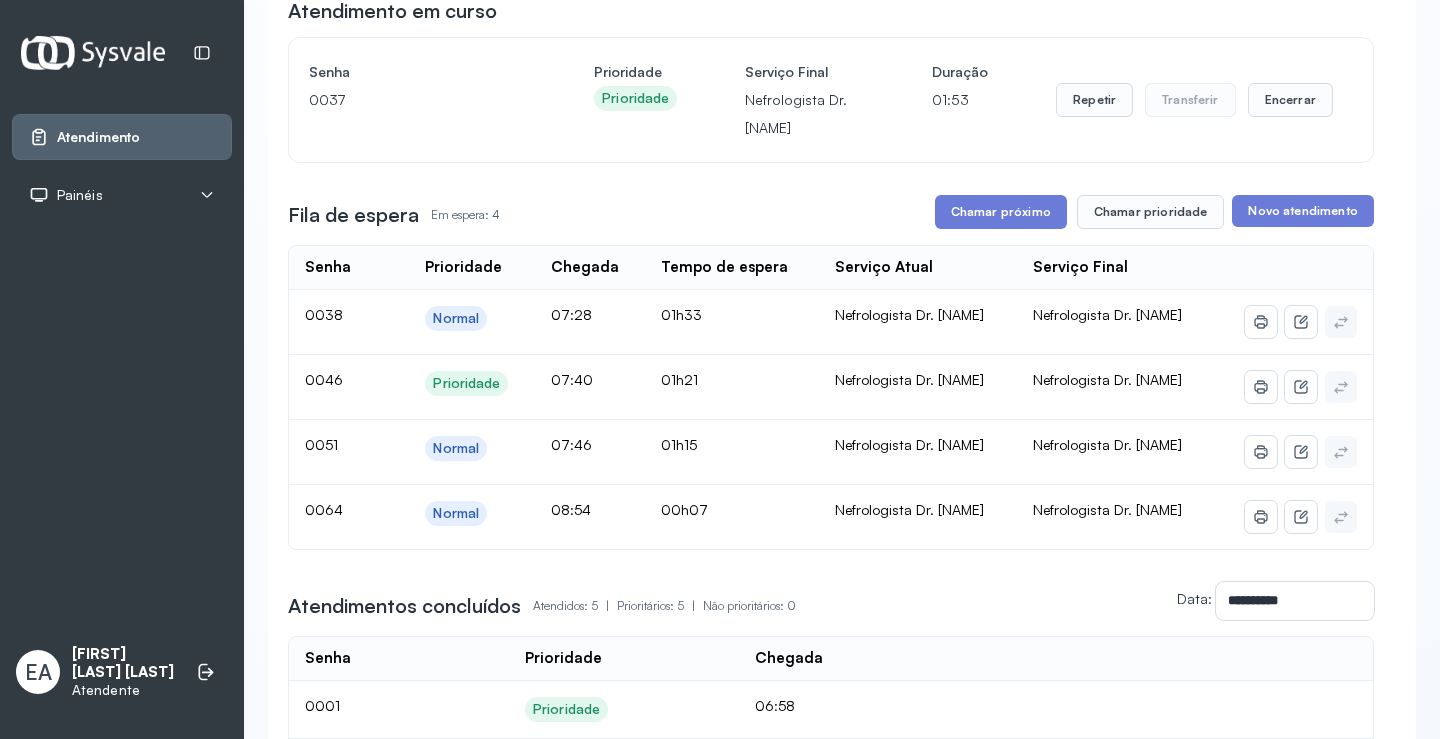 click on "Repetir" at bounding box center [1094, 100] 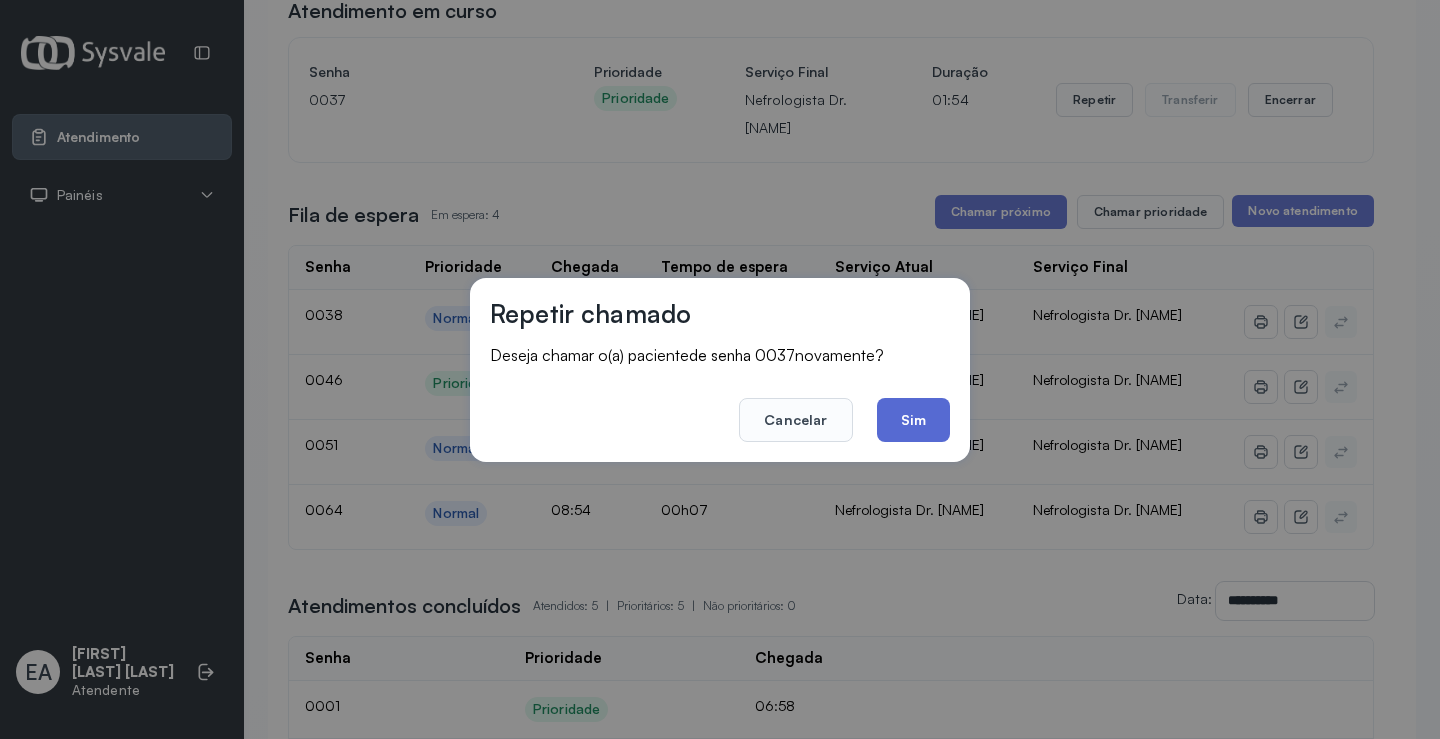 click on "Sim" 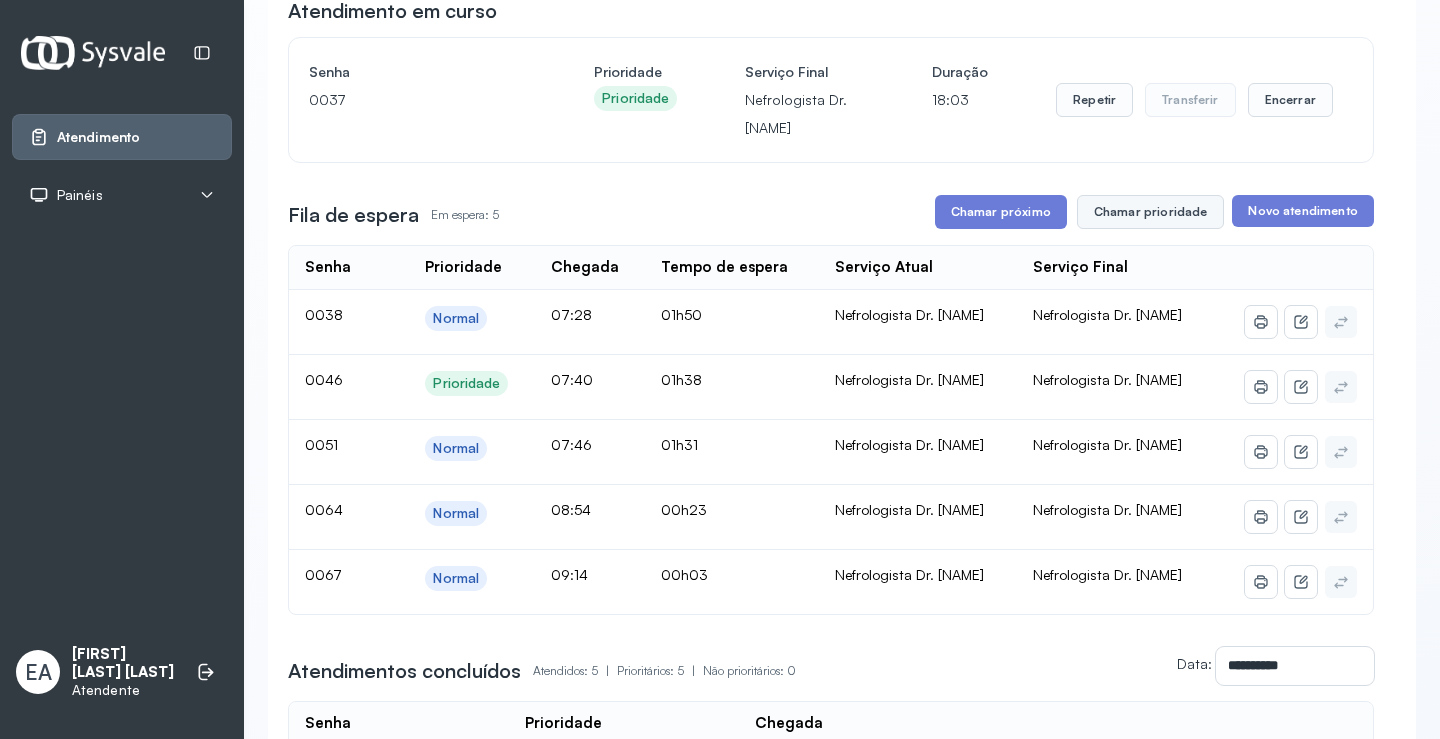 click on "Chamar prioridade" at bounding box center [1151, 212] 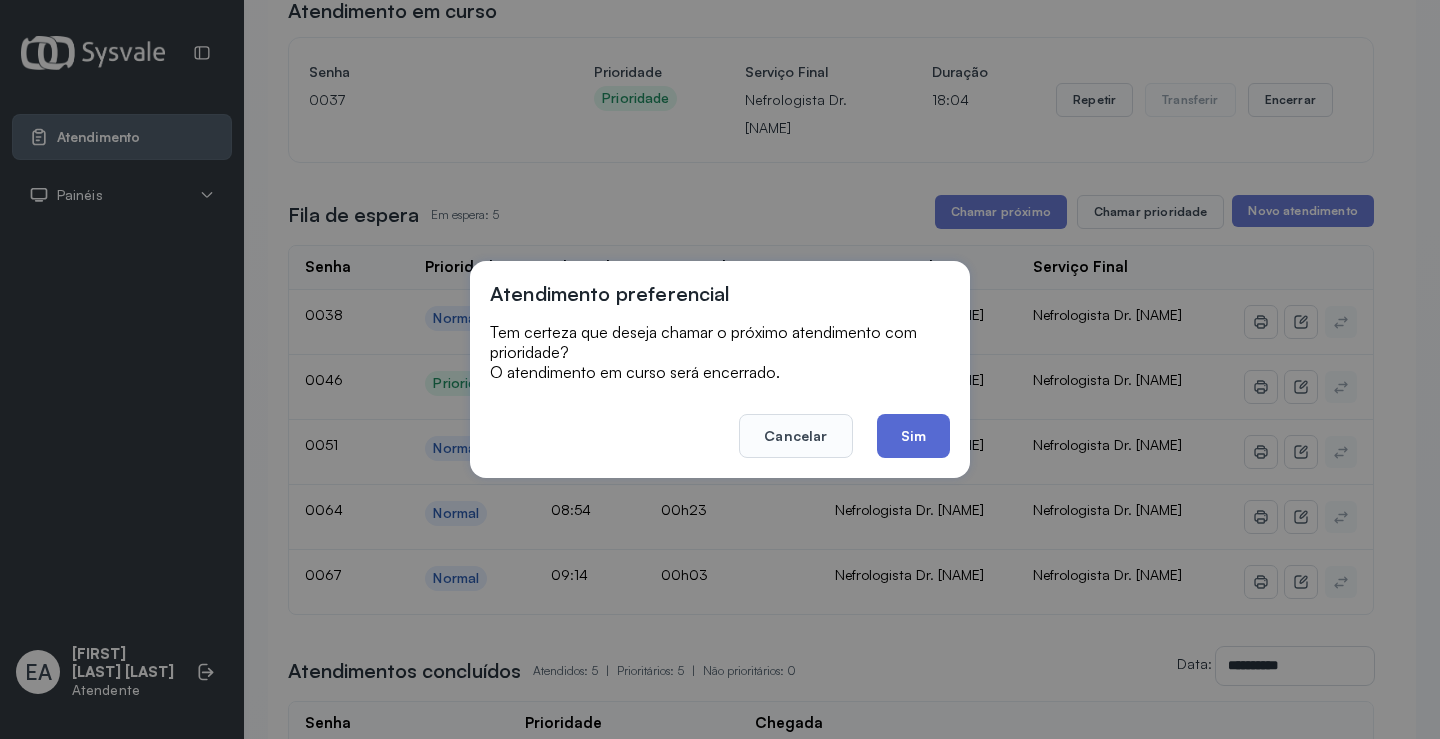 click on "Sim" 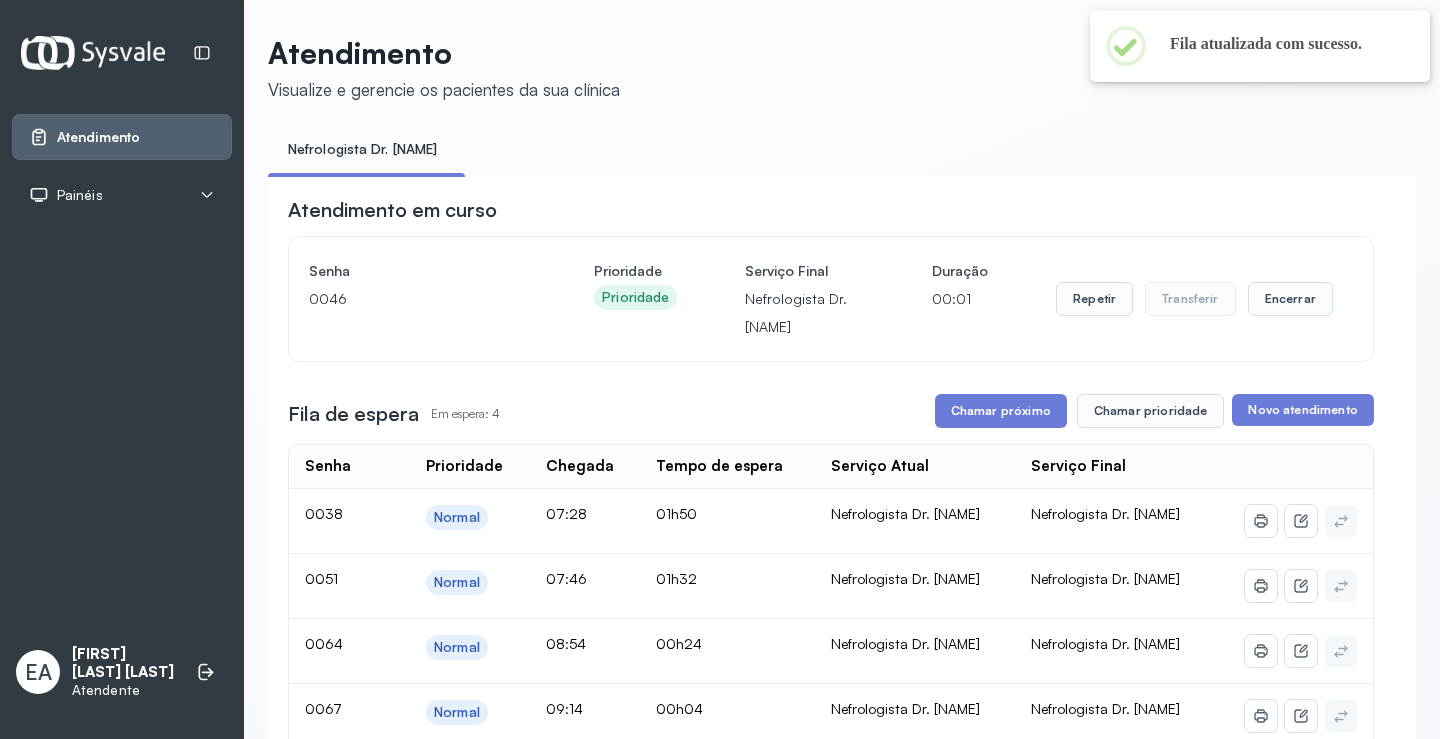 scroll, scrollTop: 200, scrollLeft: 0, axis: vertical 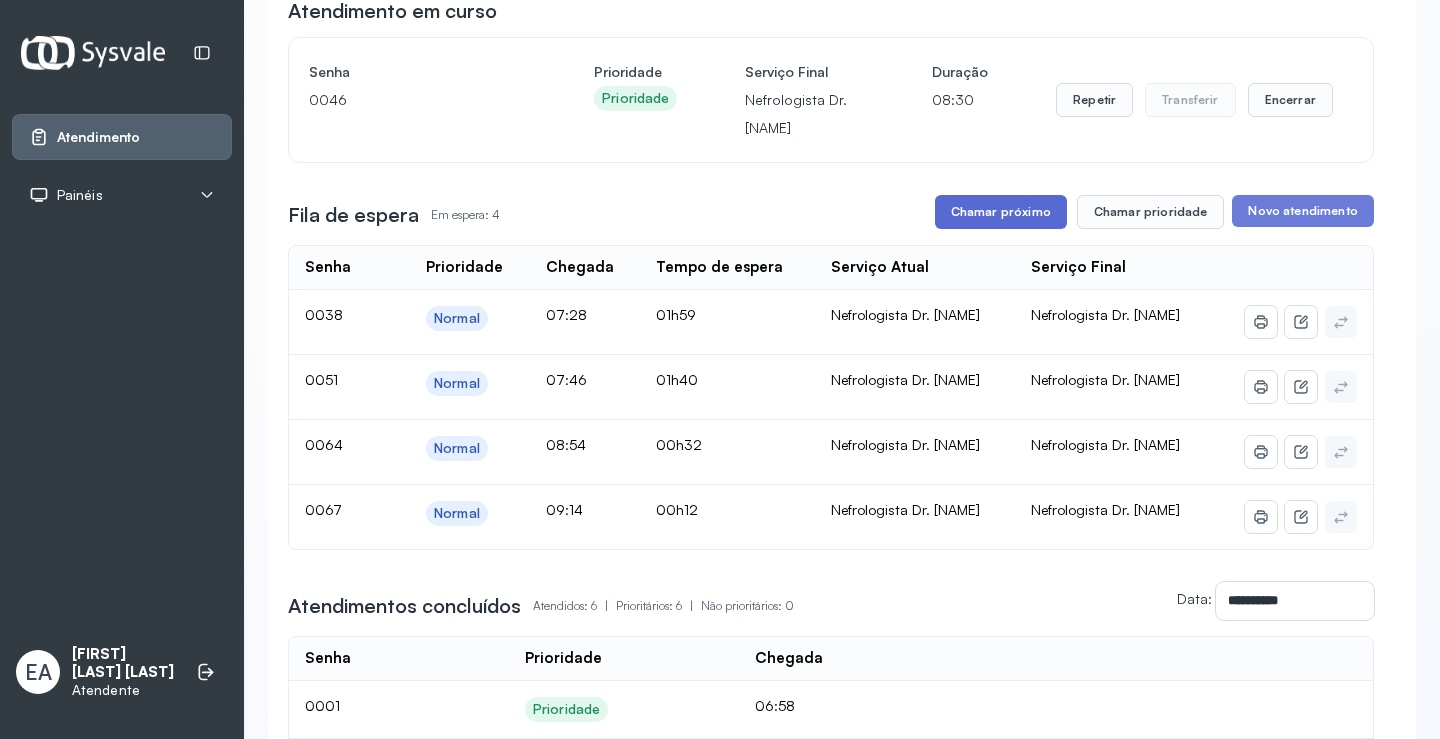 click on "Chamar próximo" at bounding box center (1001, 212) 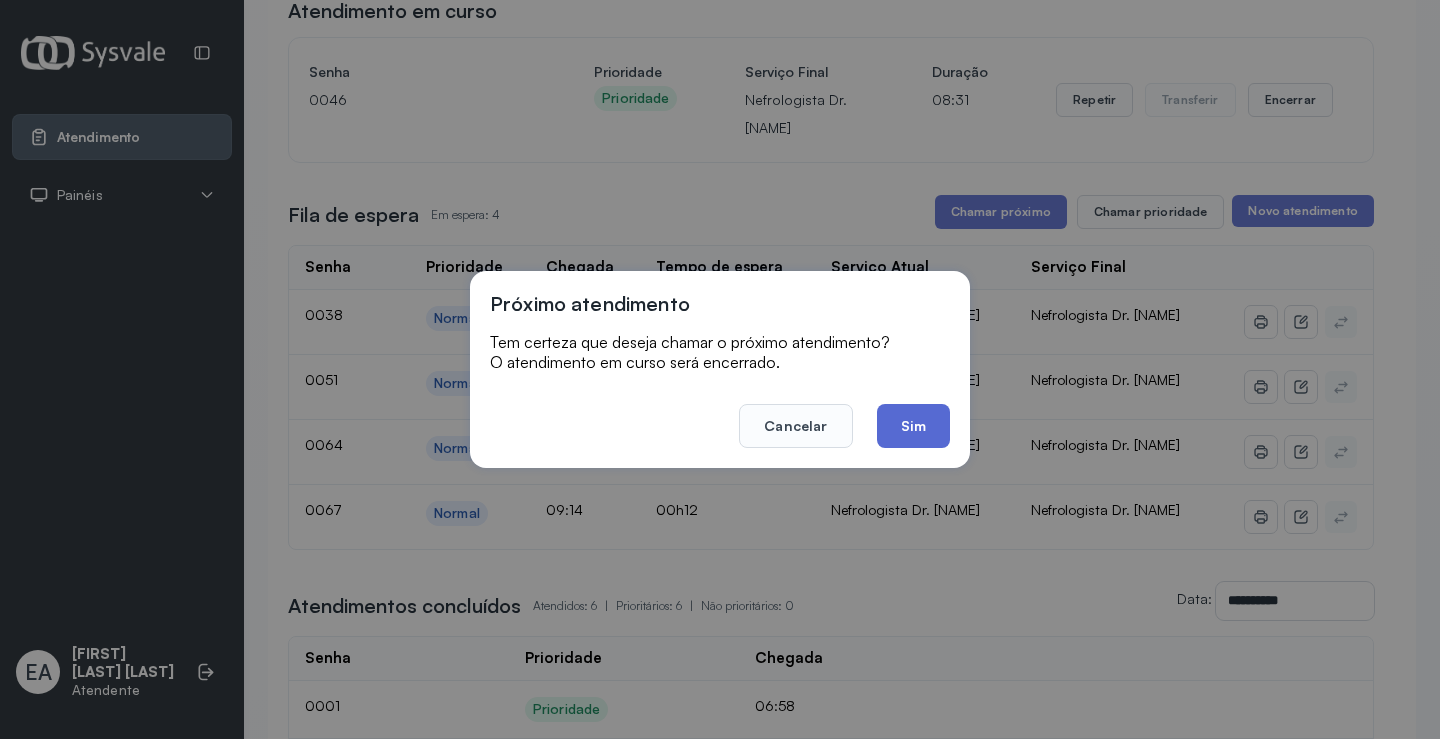 click on "Sim" 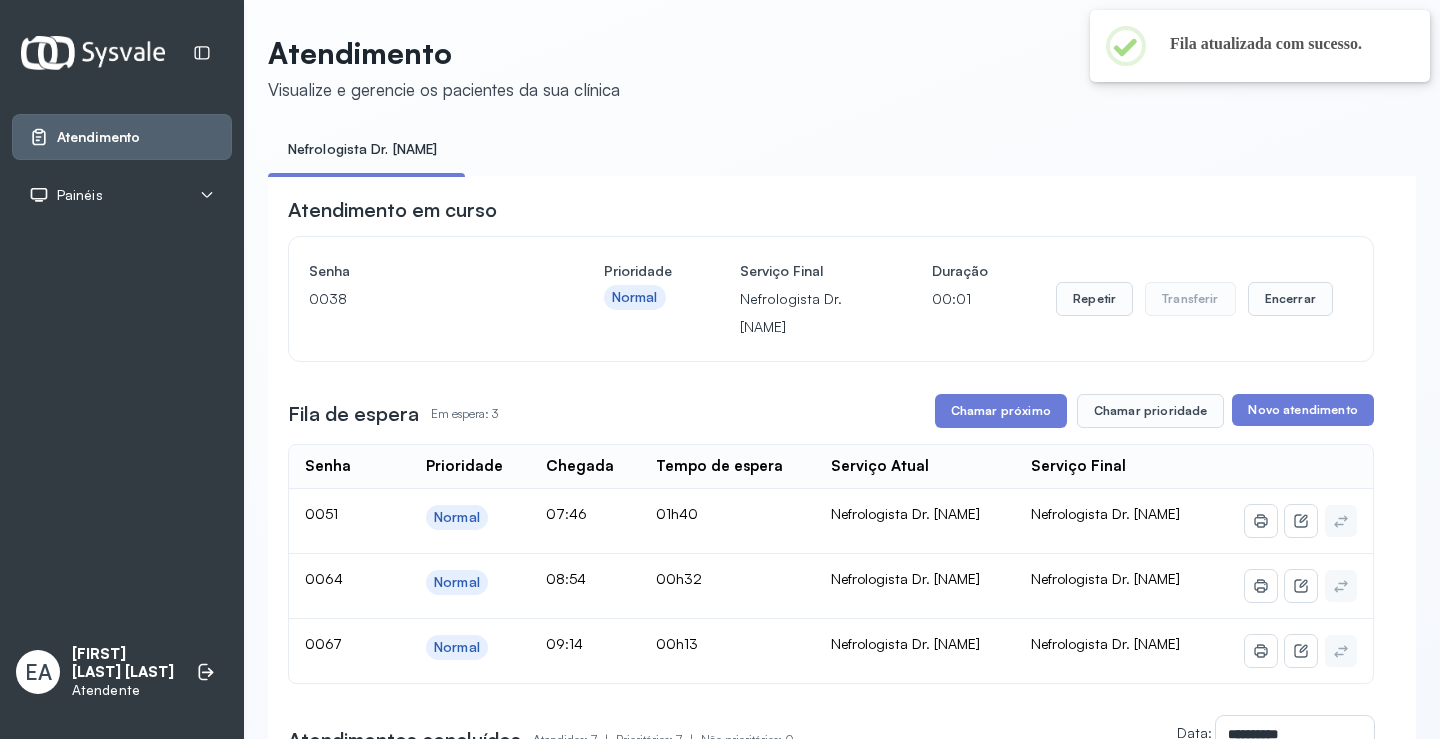 scroll, scrollTop: 200, scrollLeft: 0, axis: vertical 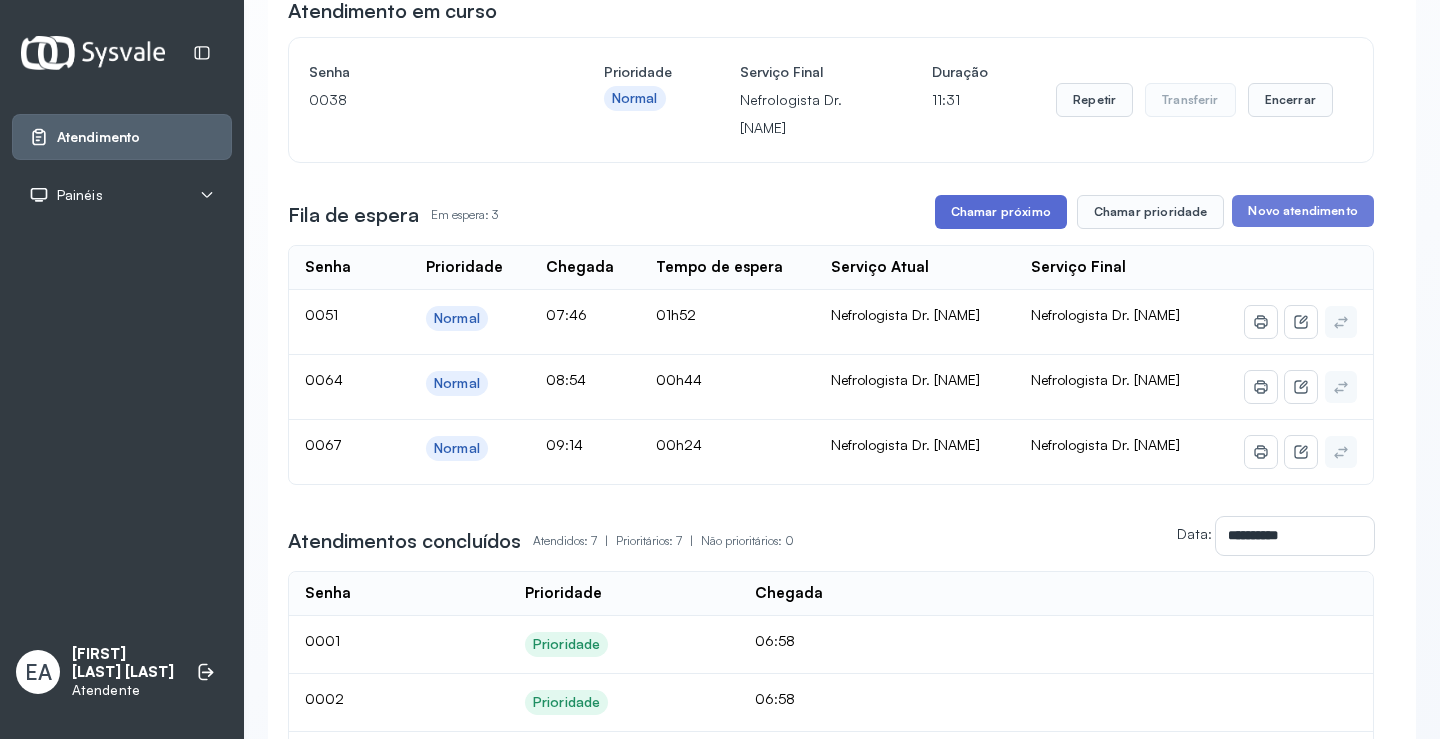 click on "Chamar próximo" at bounding box center [1001, 212] 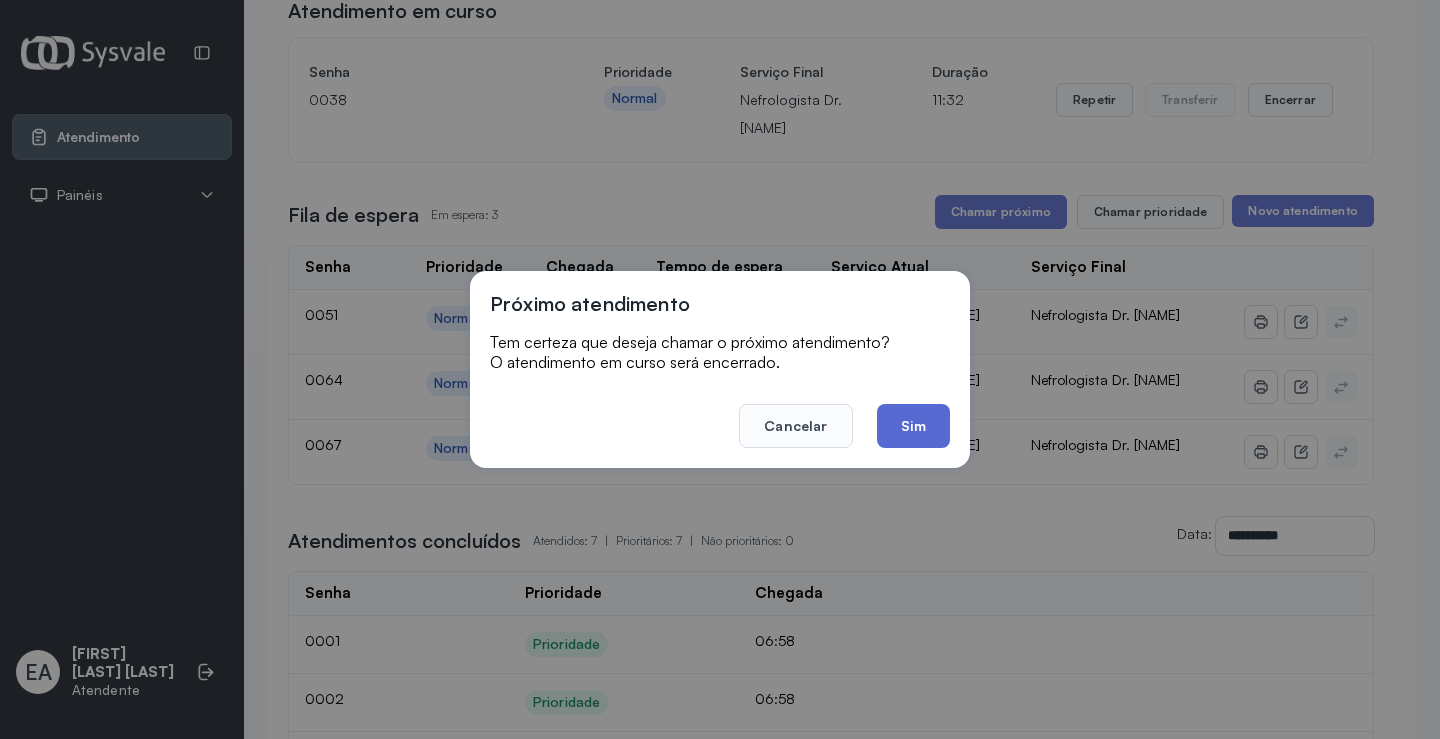 click on "Sim" 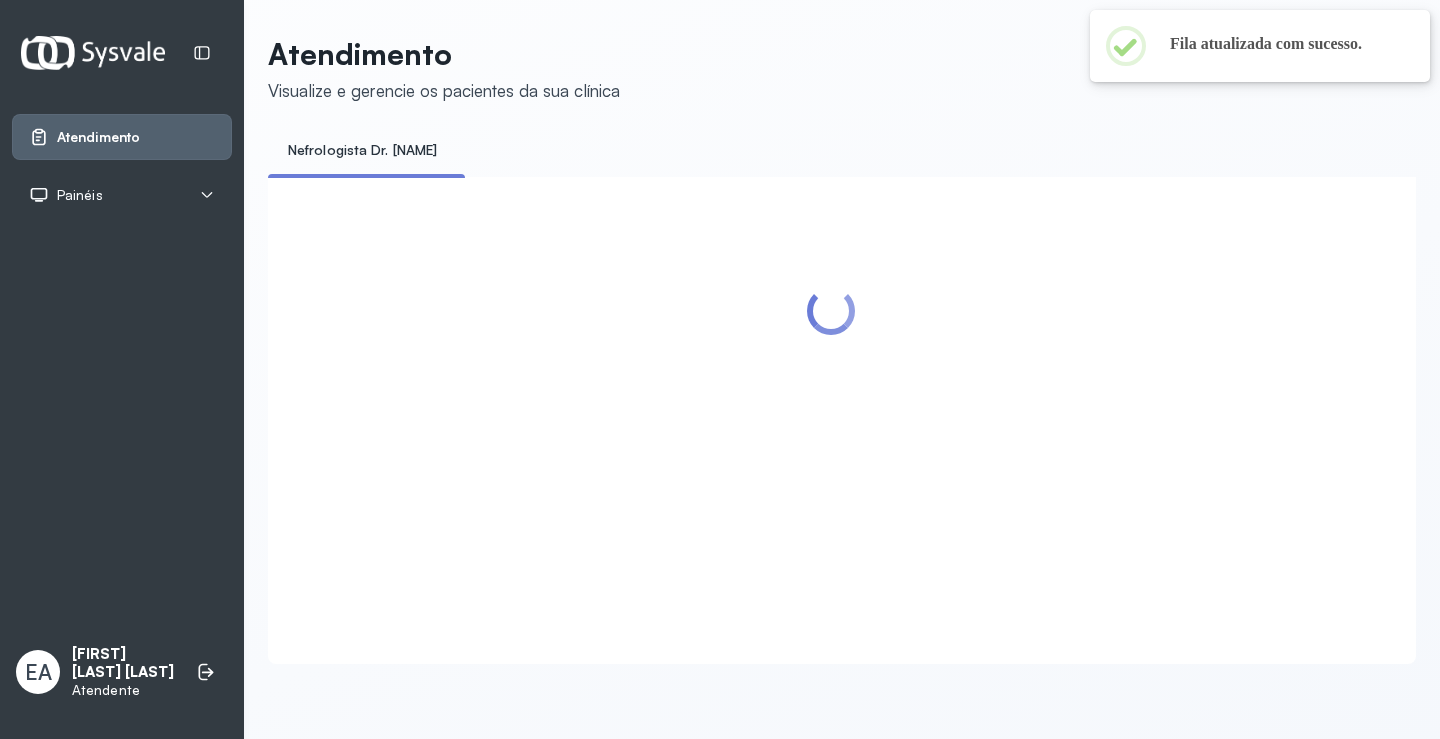 scroll, scrollTop: 200, scrollLeft: 0, axis: vertical 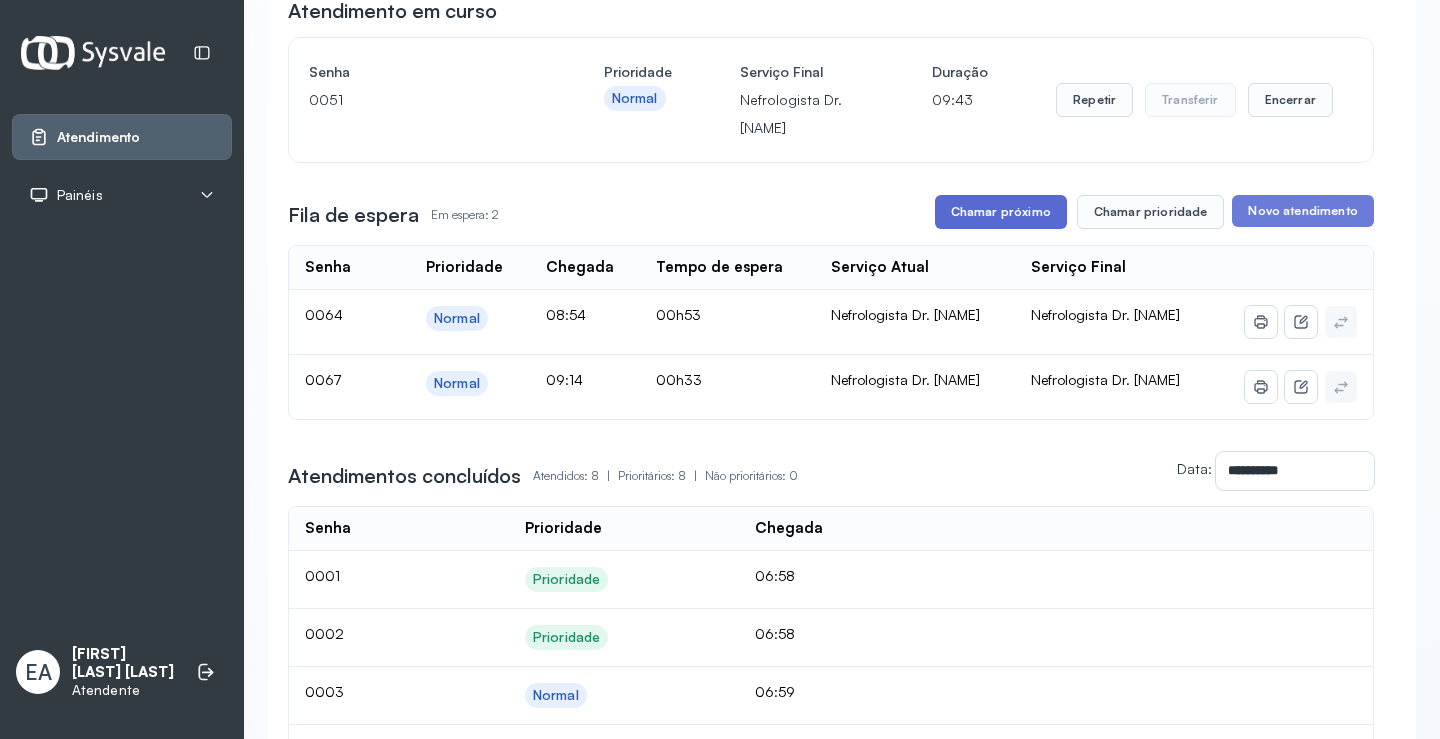 click on "Chamar próximo" at bounding box center (1001, 212) 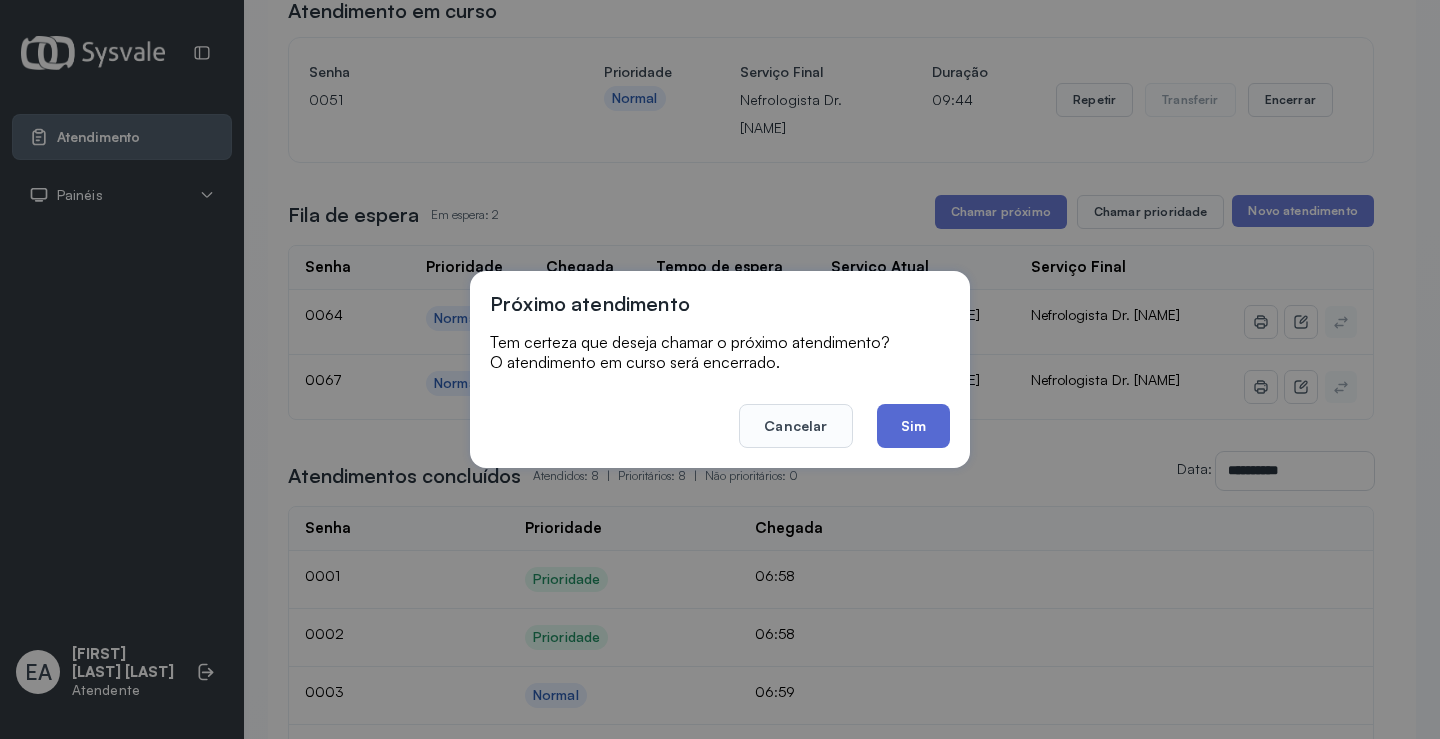 click on "Sim" 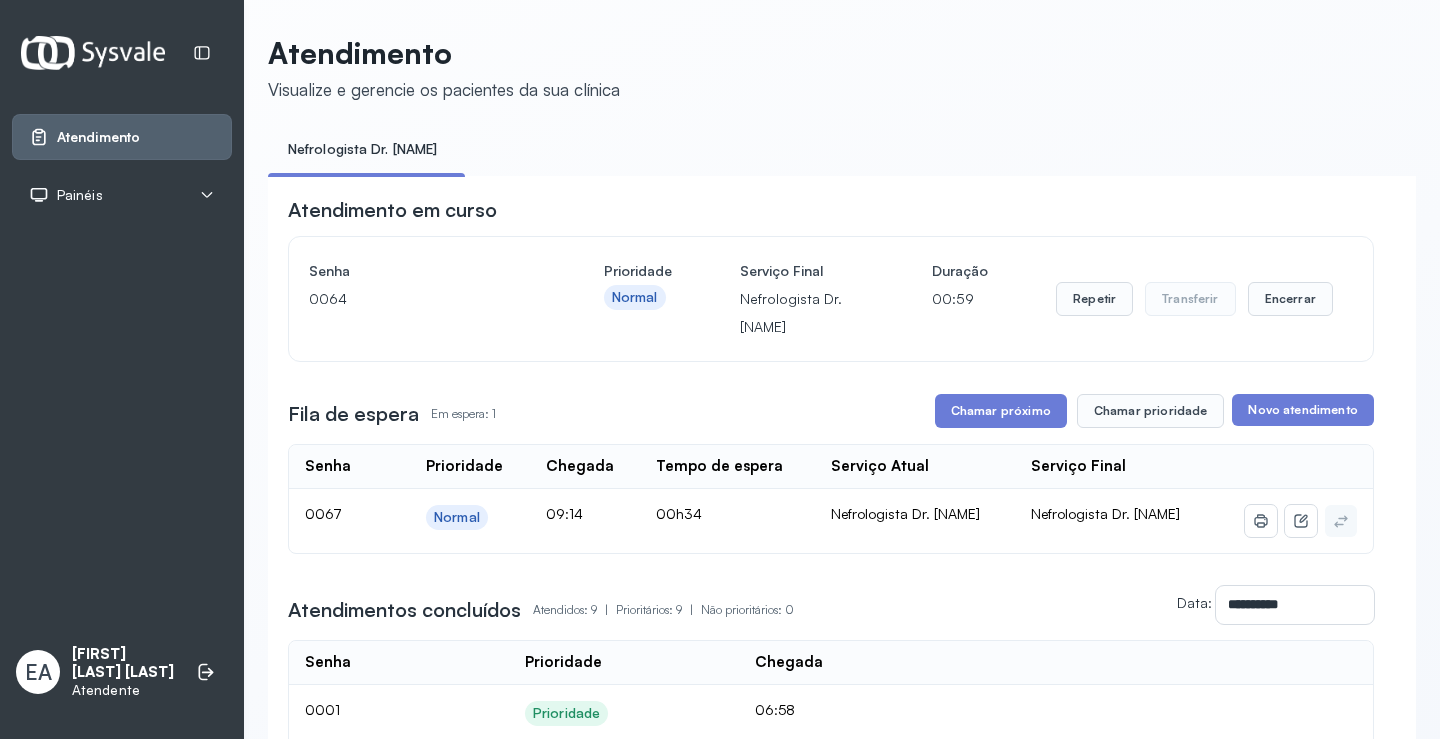 scroll, scrollTop: 200, scrollLeft: 0, axis: vertical 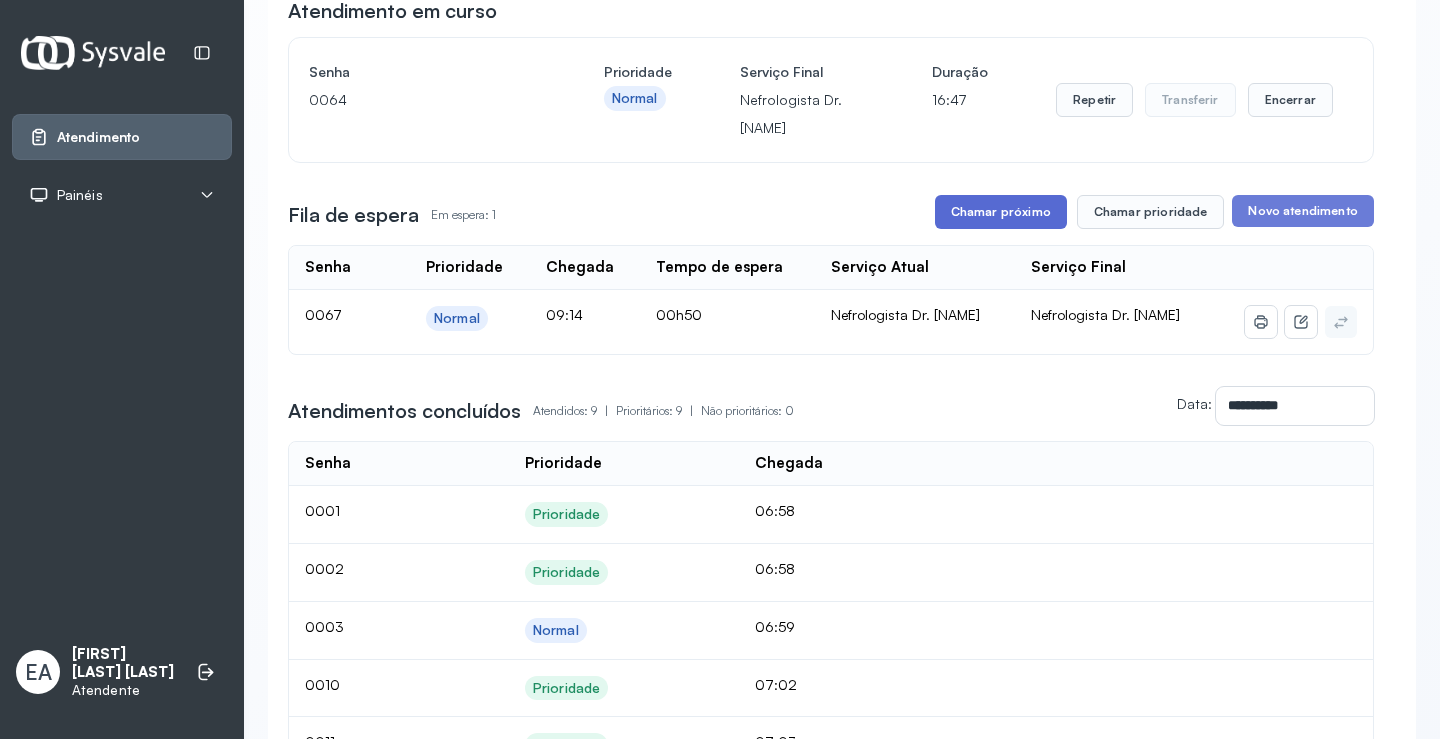 click on "Chamar próximo" at bounding box center (1001, 212) 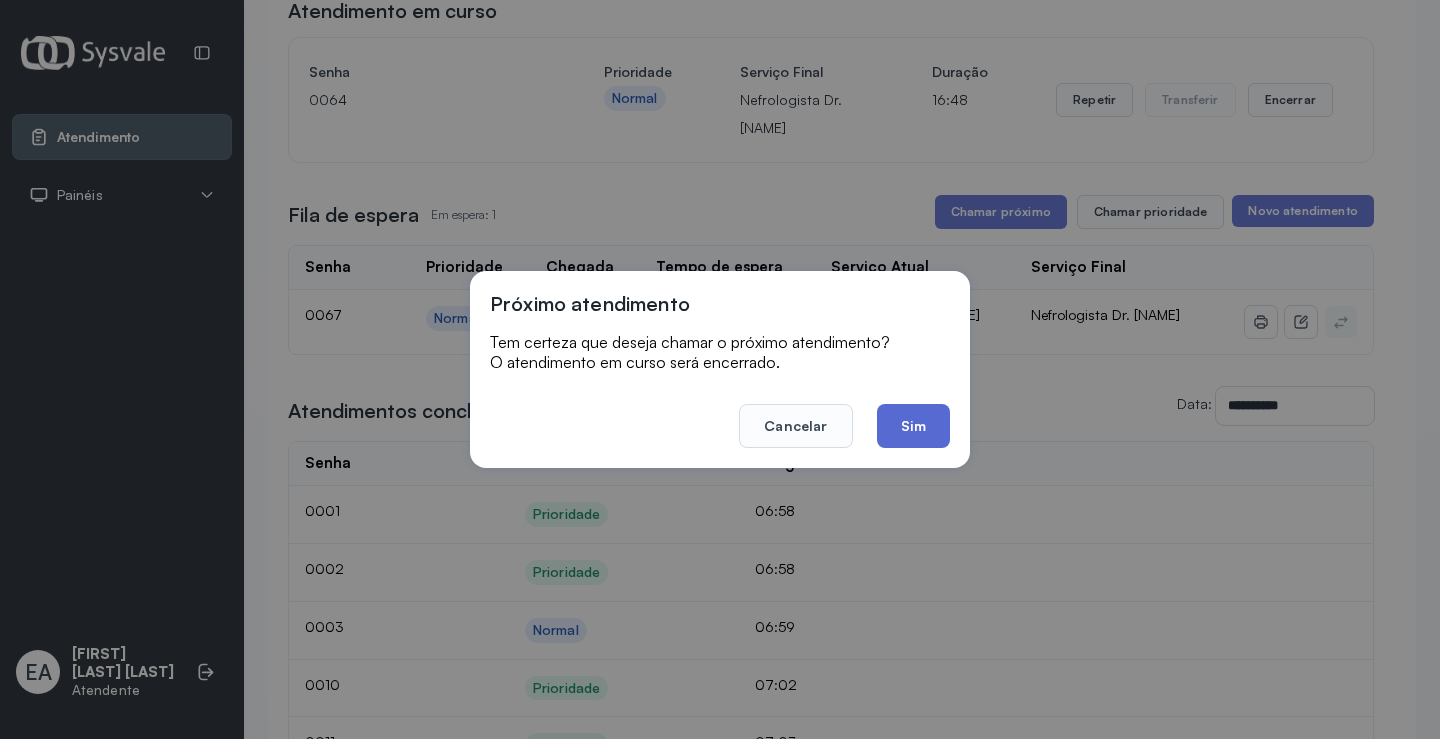 click on "Sim" 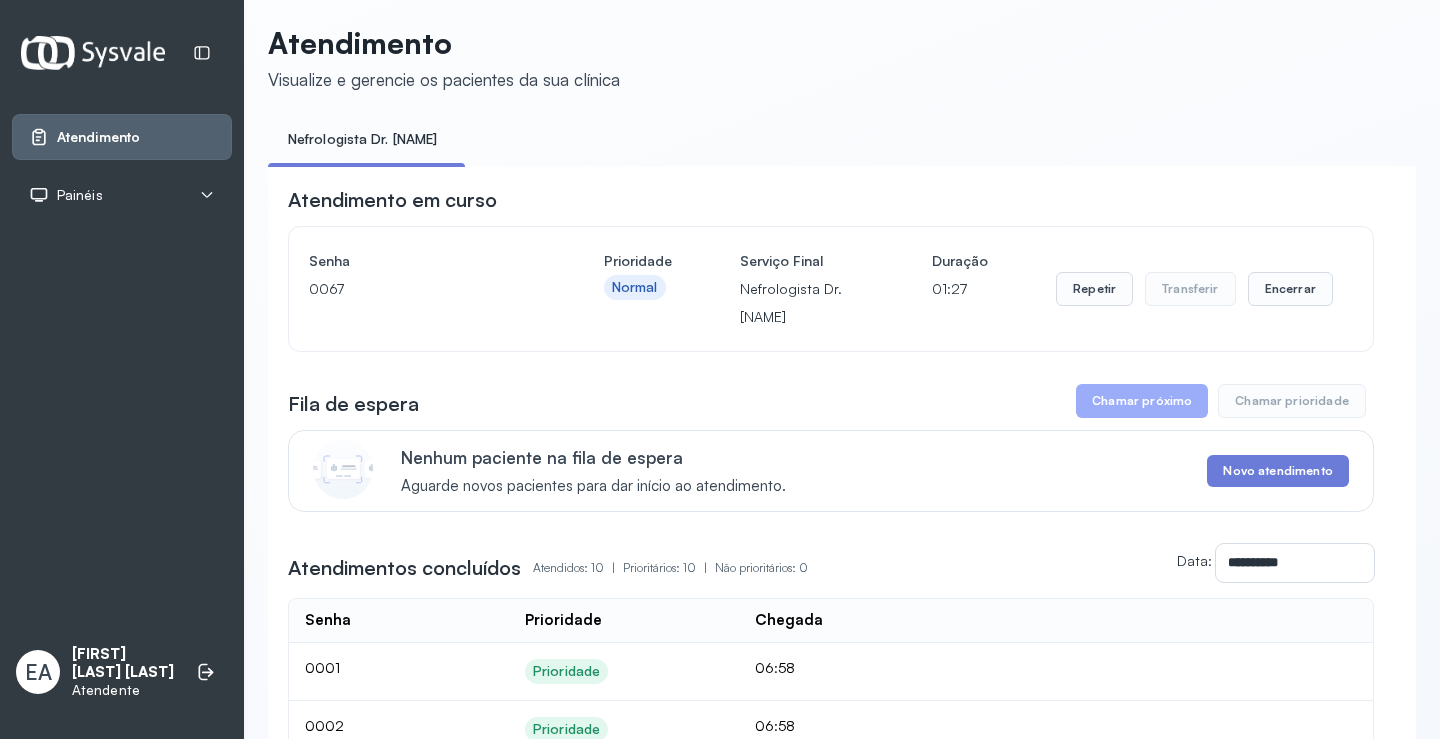 scroll, scrollTop: 0, scrollLeft: 0, axis: both 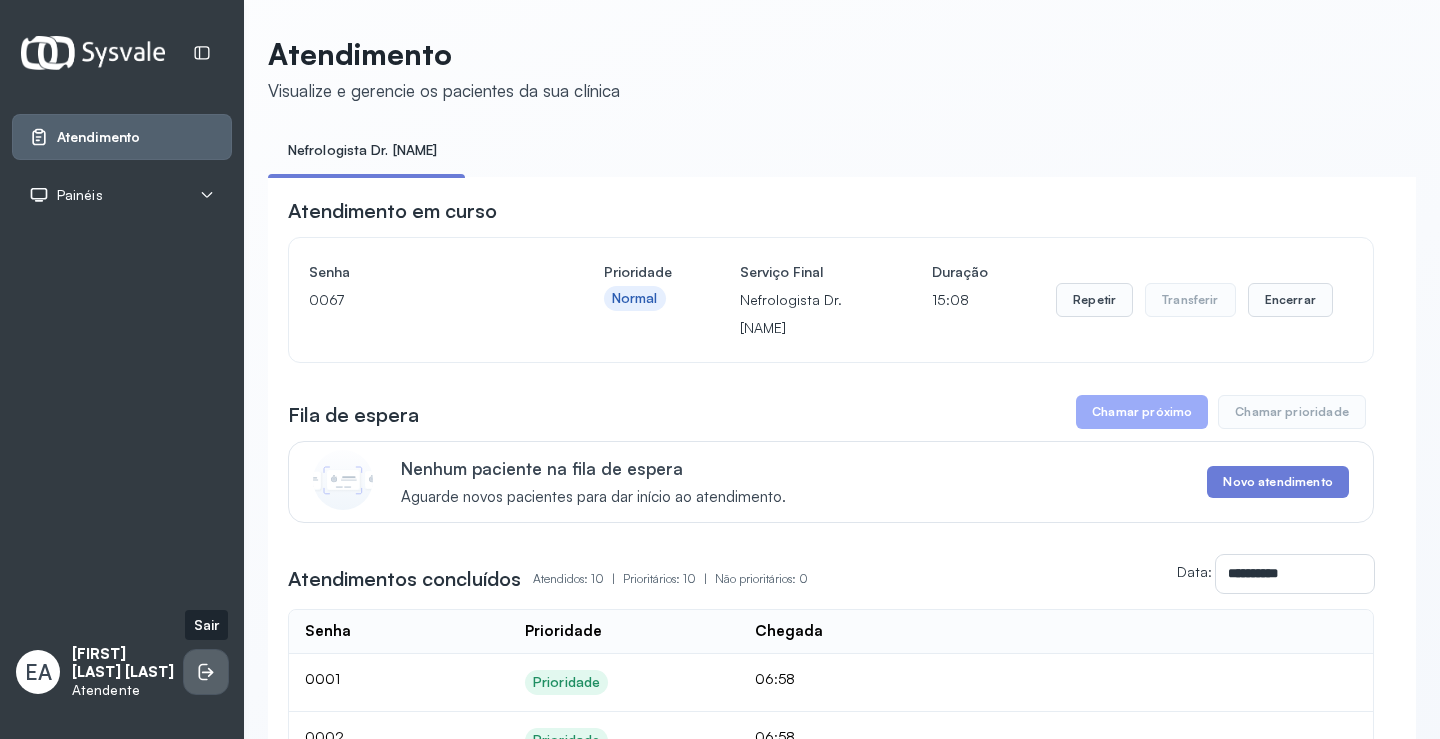 click 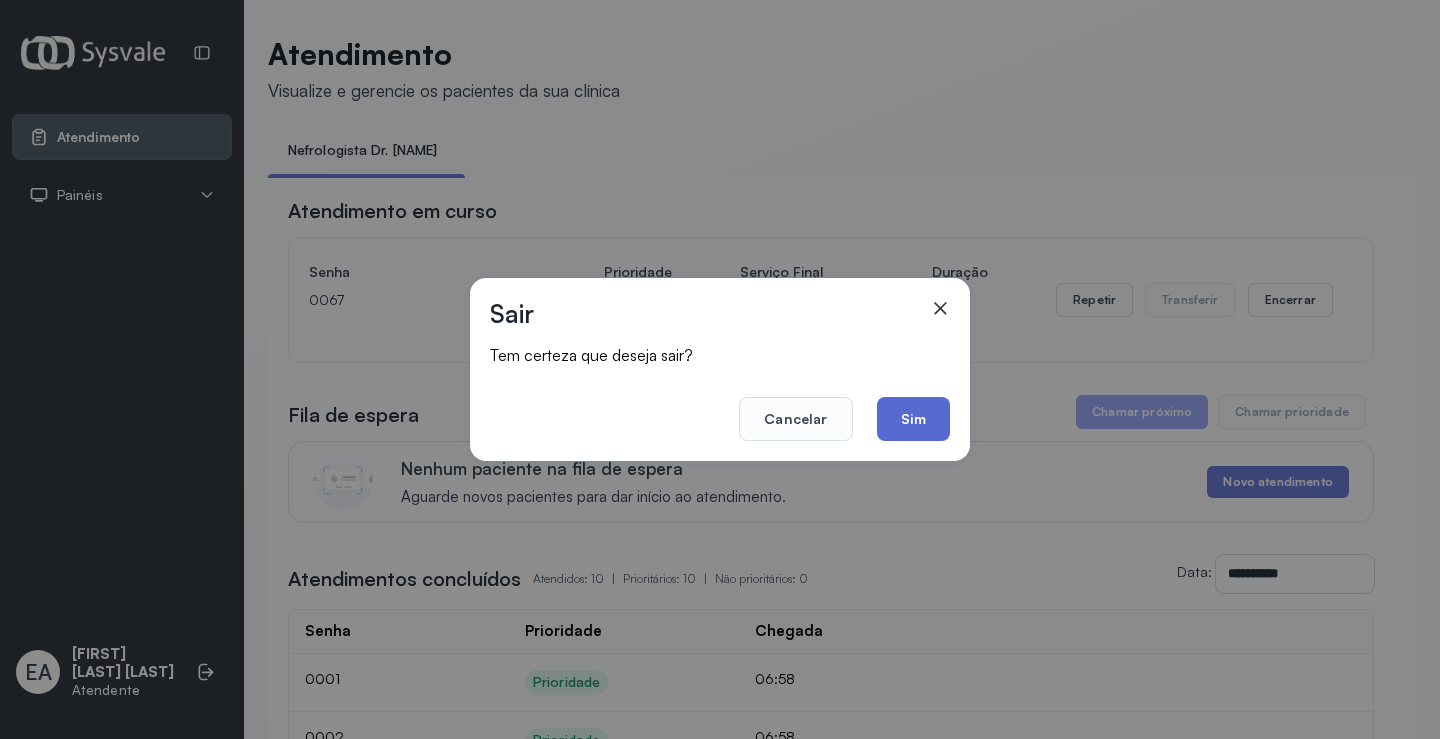 click on "Sim" 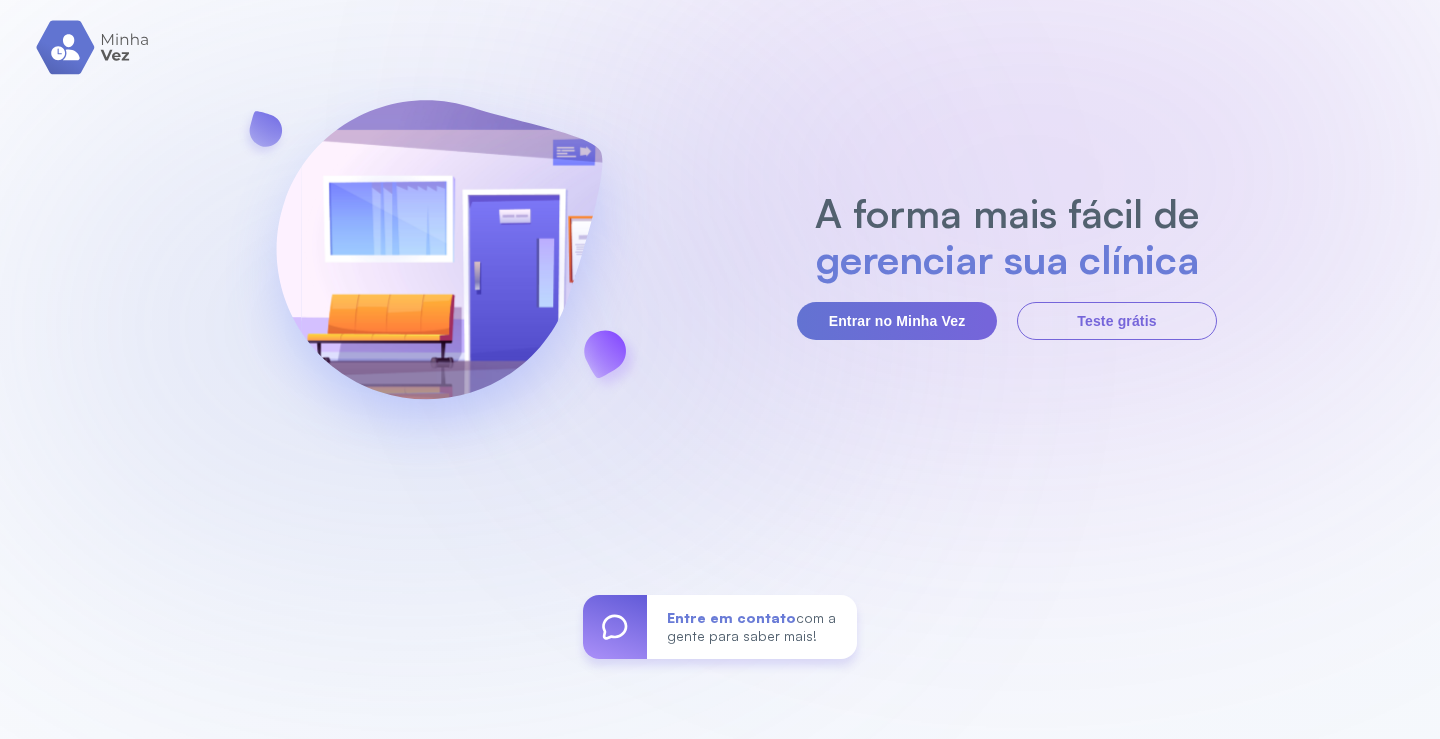 scroll, scrollTop: 0, scrollLeft: 0, axis: both 